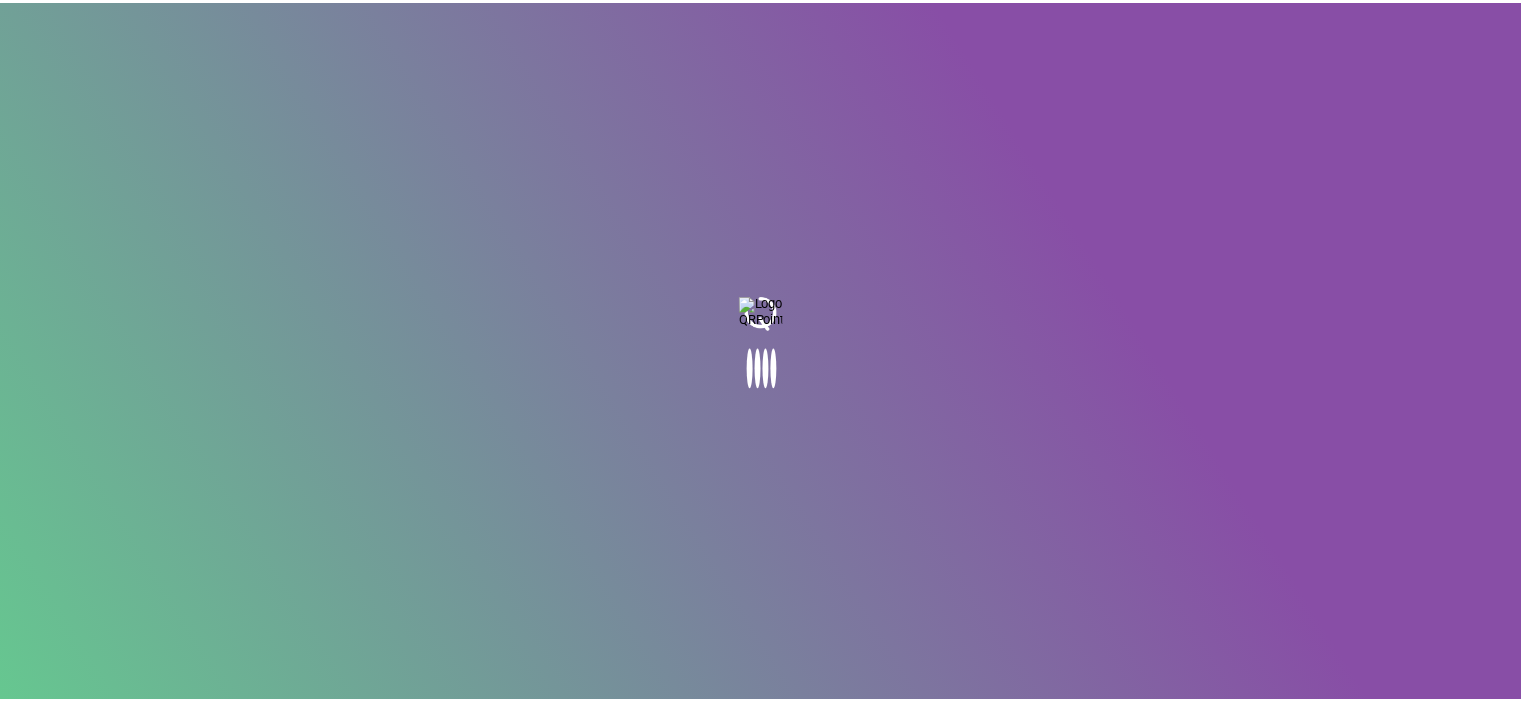 scroll, scrollTop: 0, scrollLeft: 0, axis: both 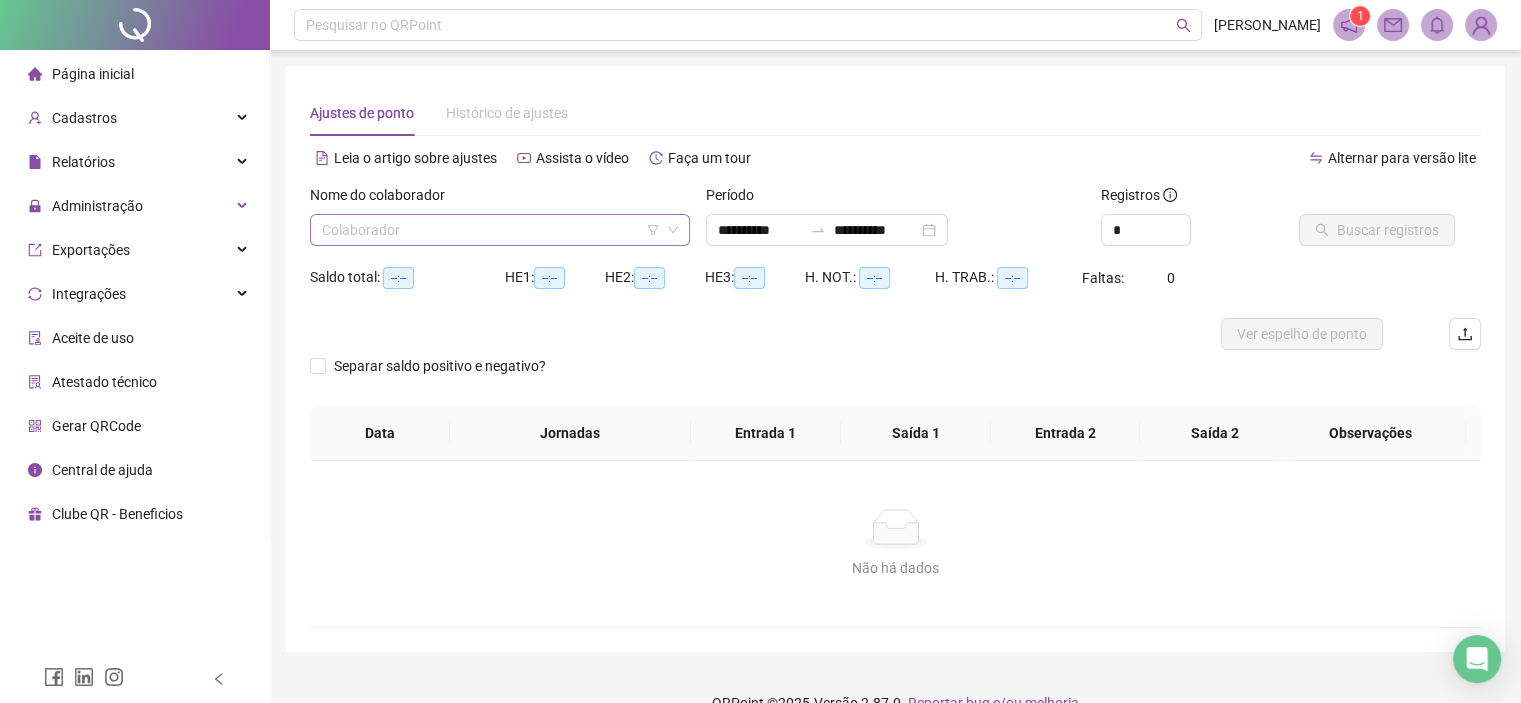 click at bounding box center (494, 230) 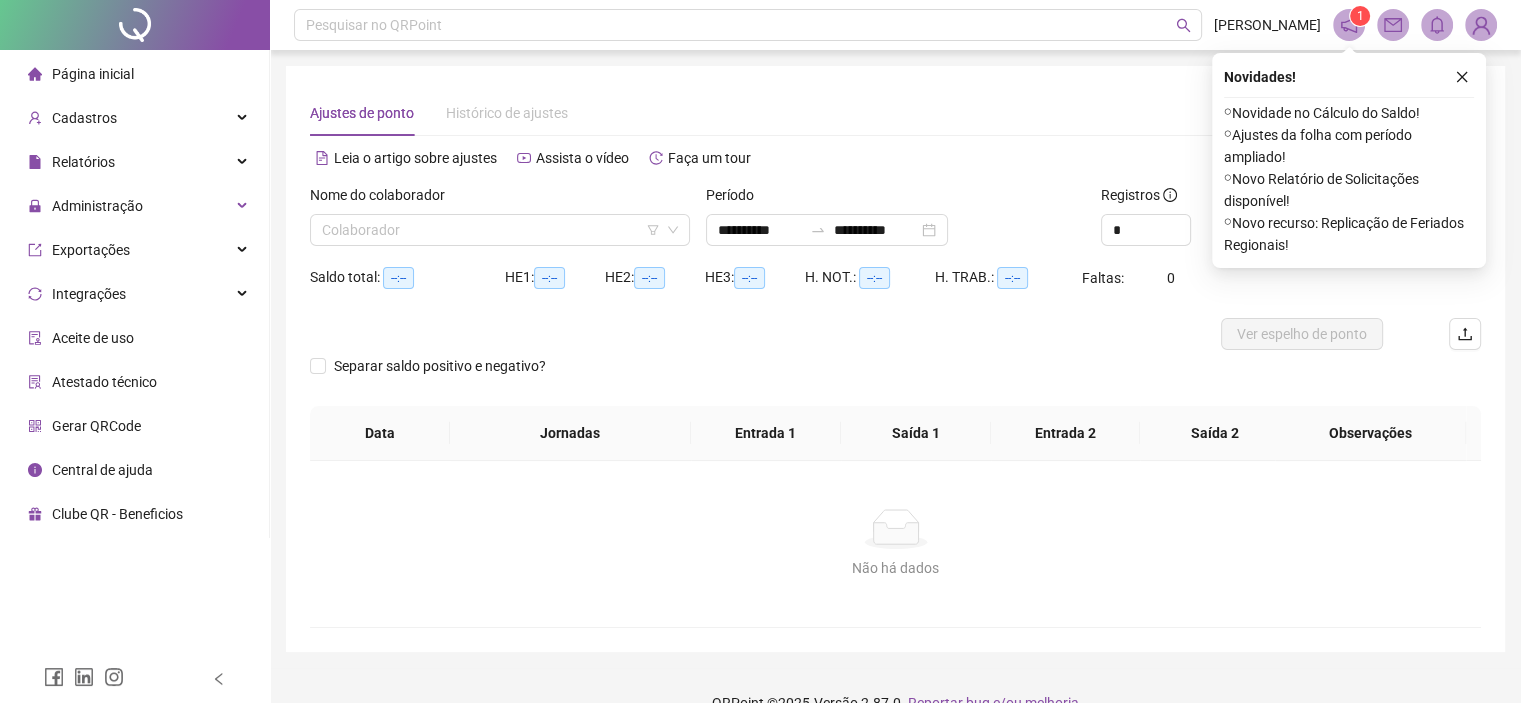 type on "**********" 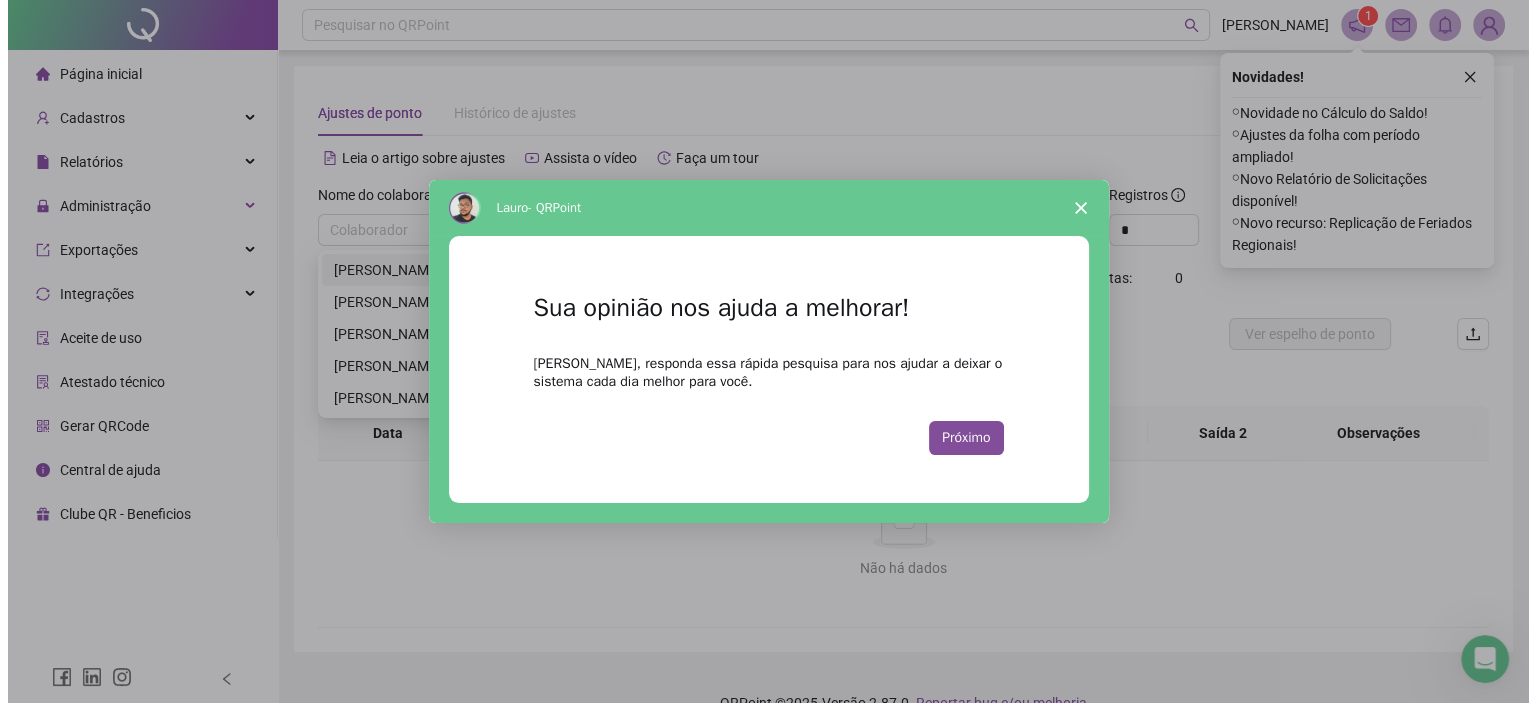 scroll, scrollTop: 0, scrollLeft: 0, axis: both 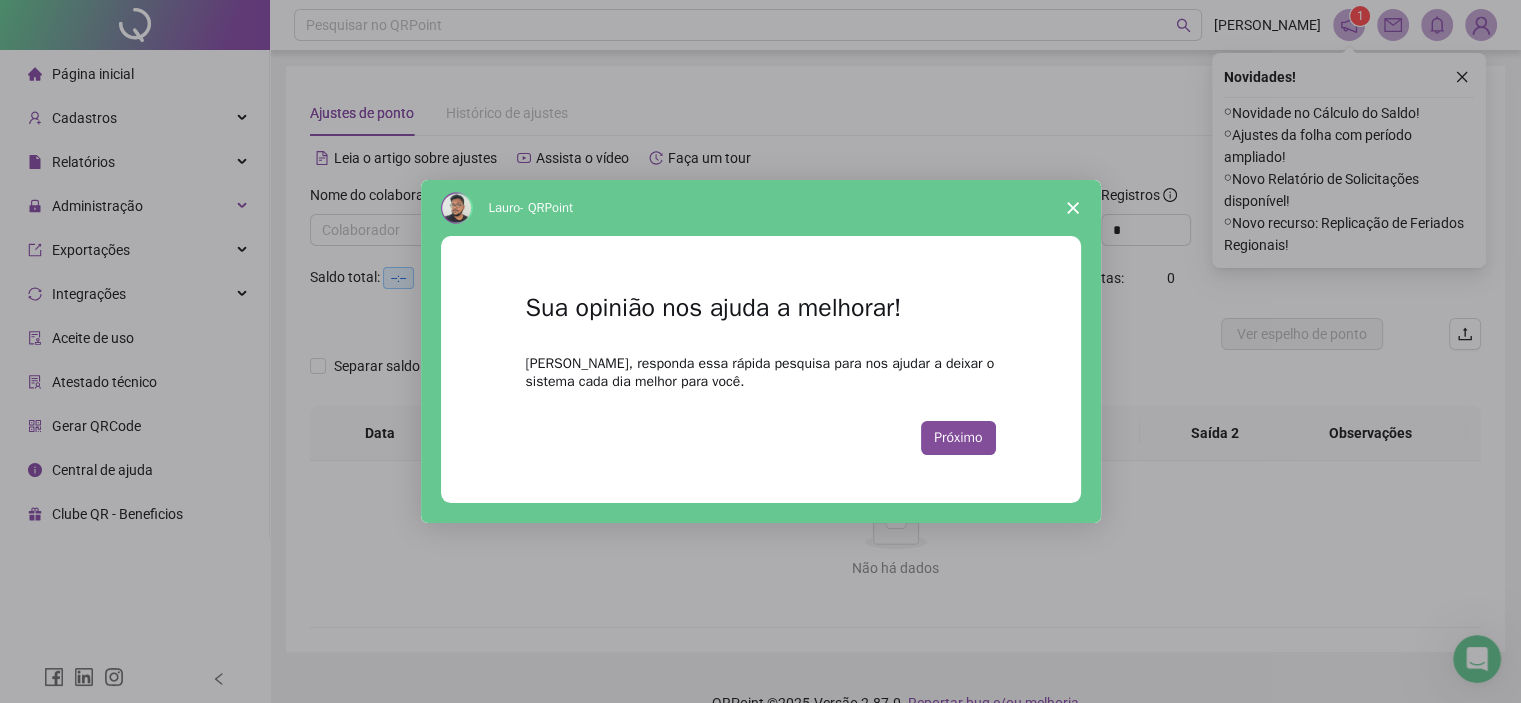 click at bounding box center (1073, 208) 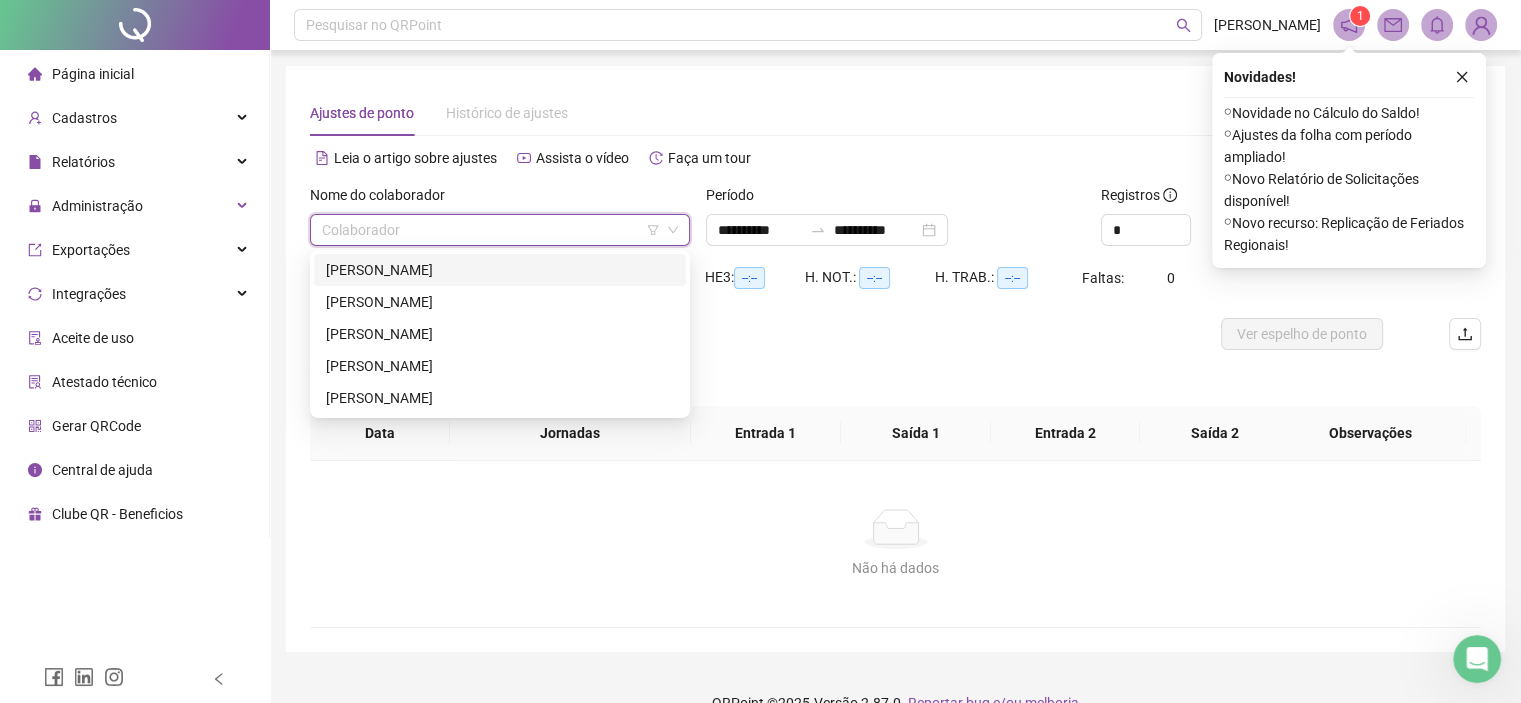 click at bounding box center [494, 230] 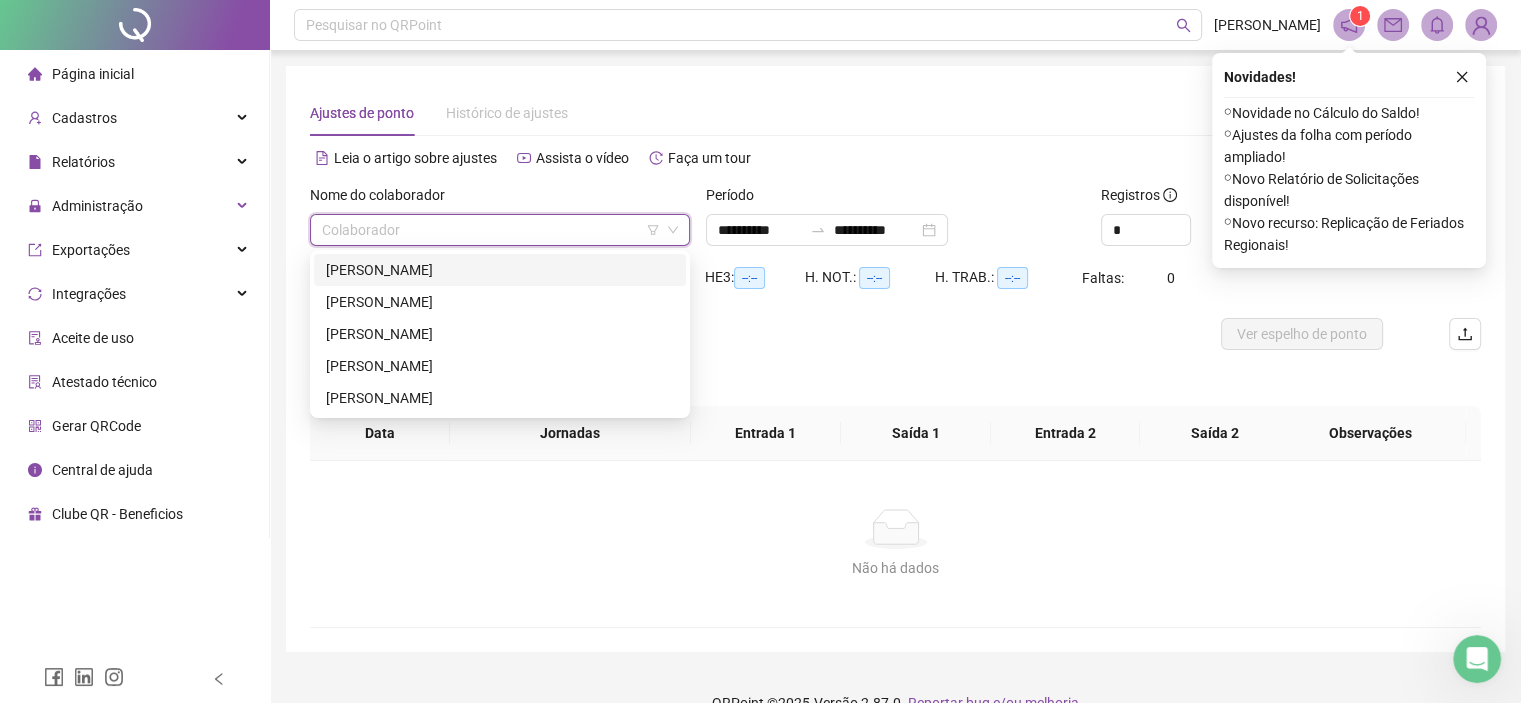 click on "[PERSON_NAME]" at bounding box center (500, 270) 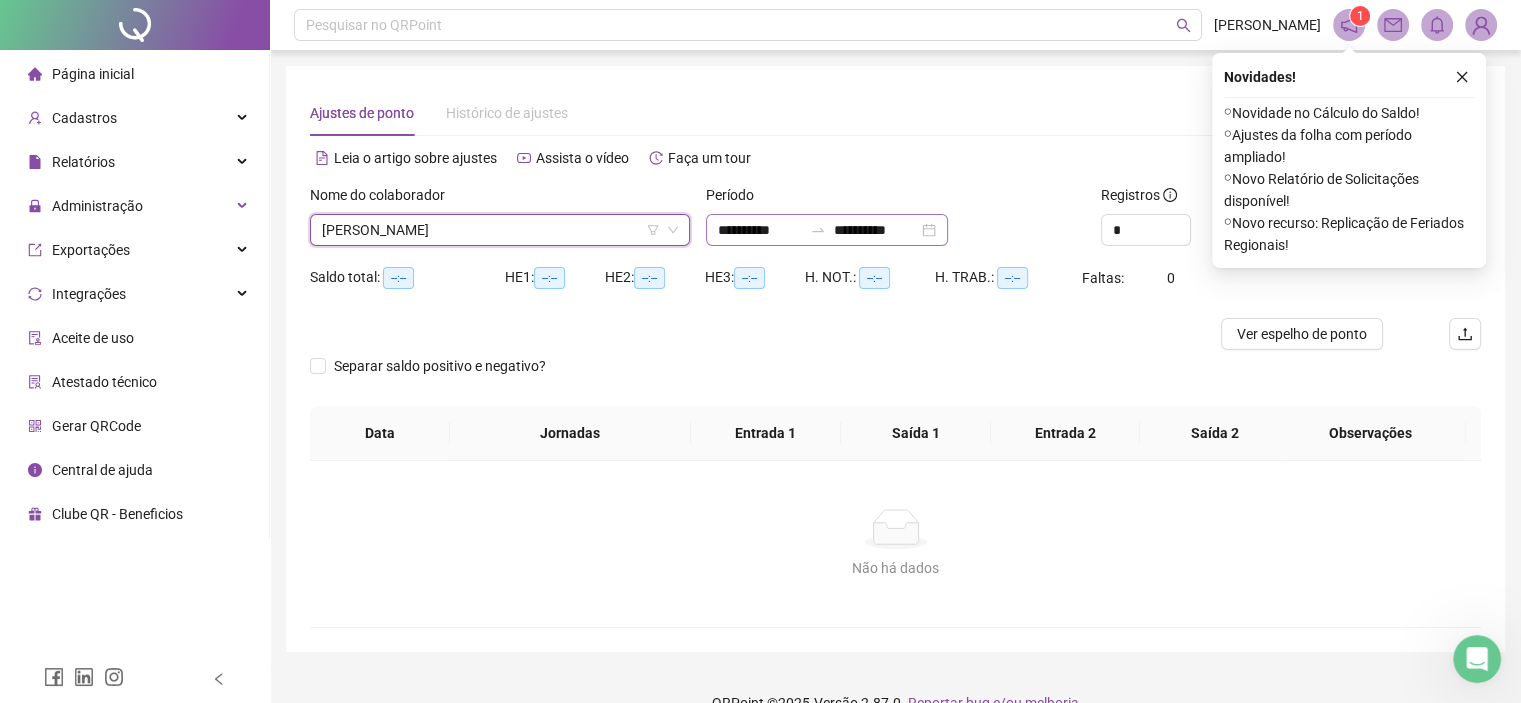 click on "**********" at bounding box center [827, 230] 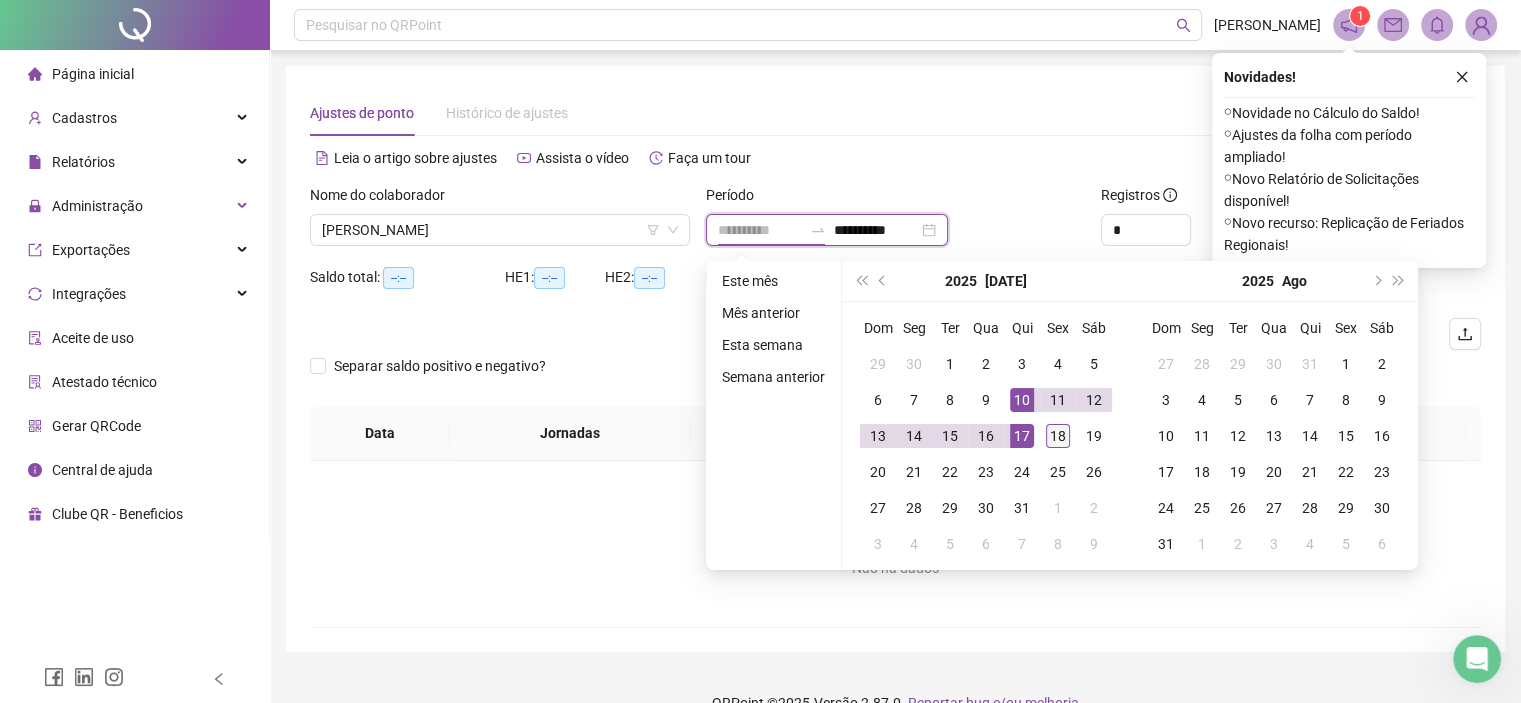 type on "**********" 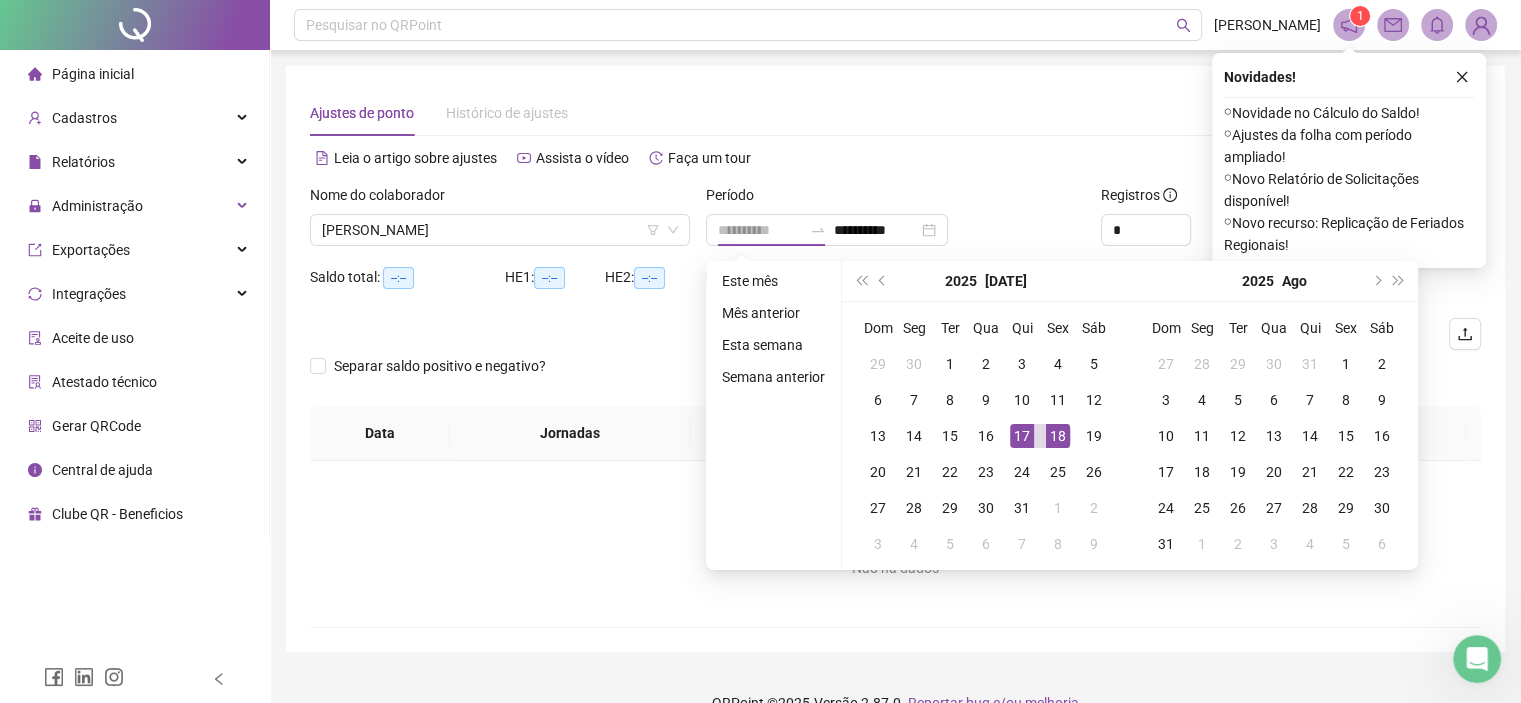 click on "18" at bounding box center [1058, 436] 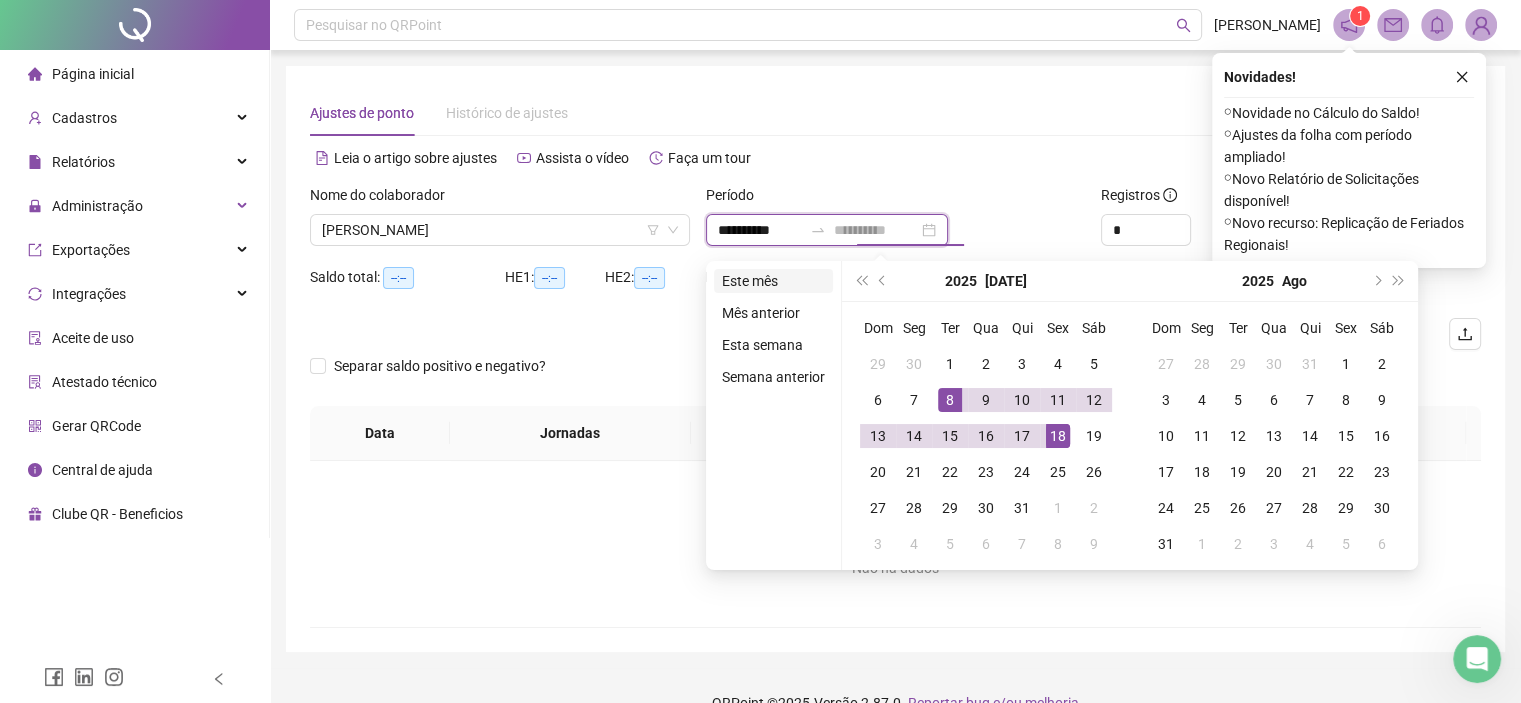 type on "**********" 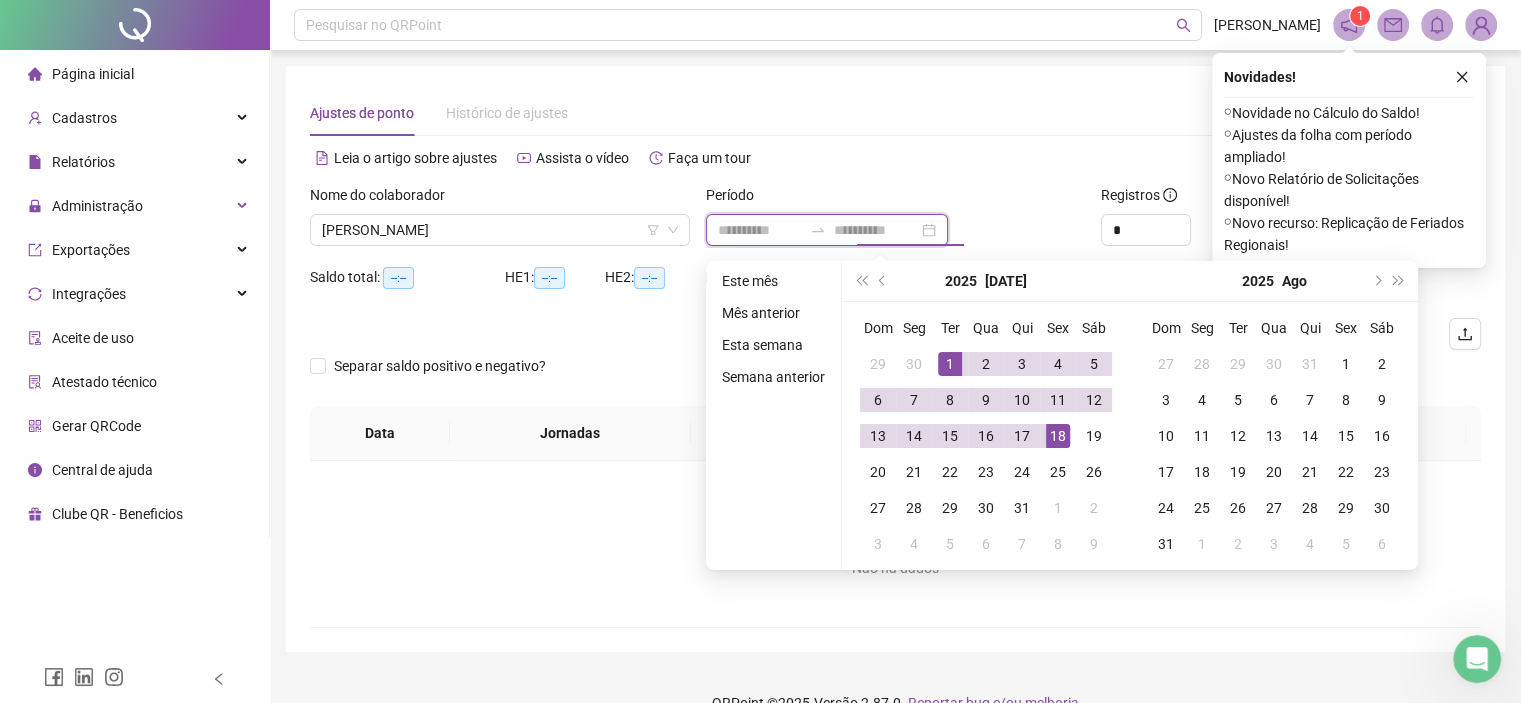 type on "**********" 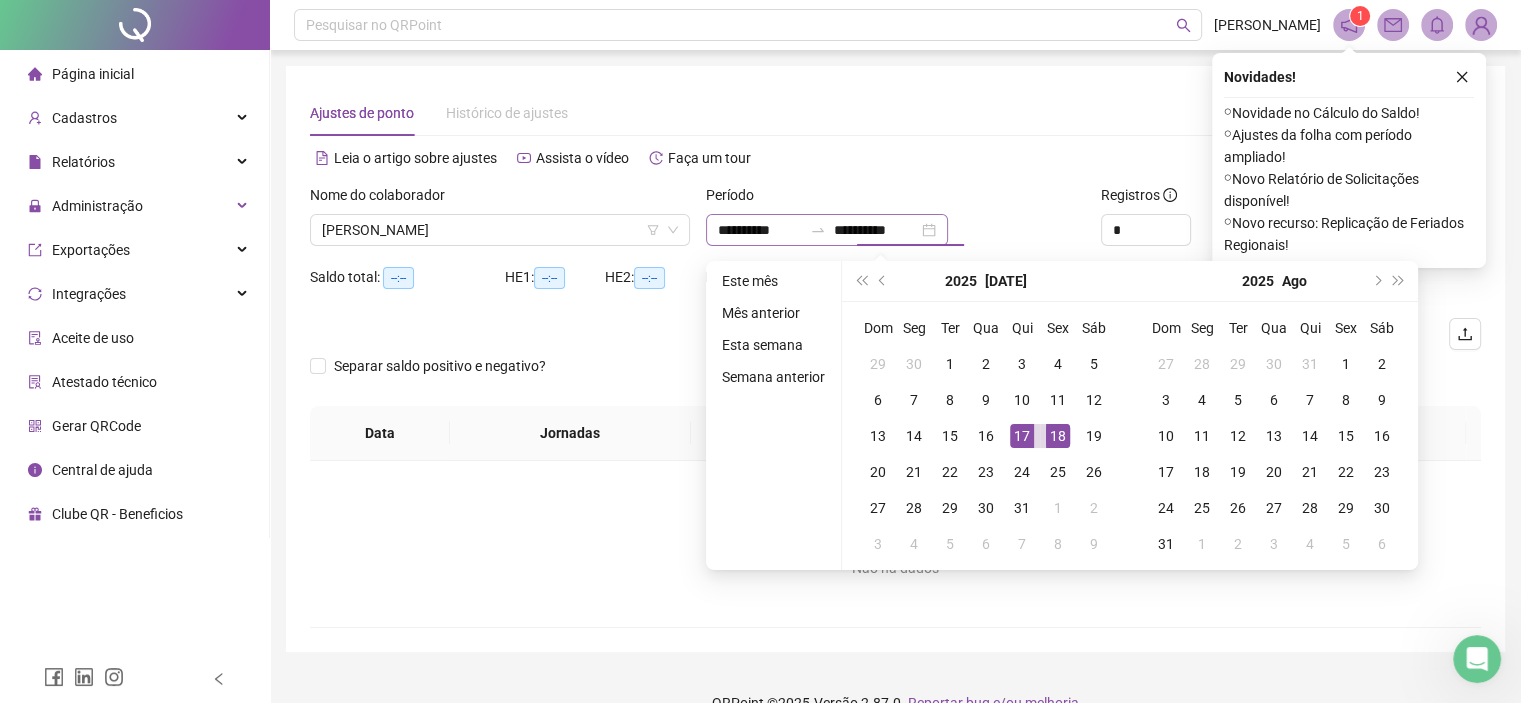 click on "**********" at bounding box center (896, 223) 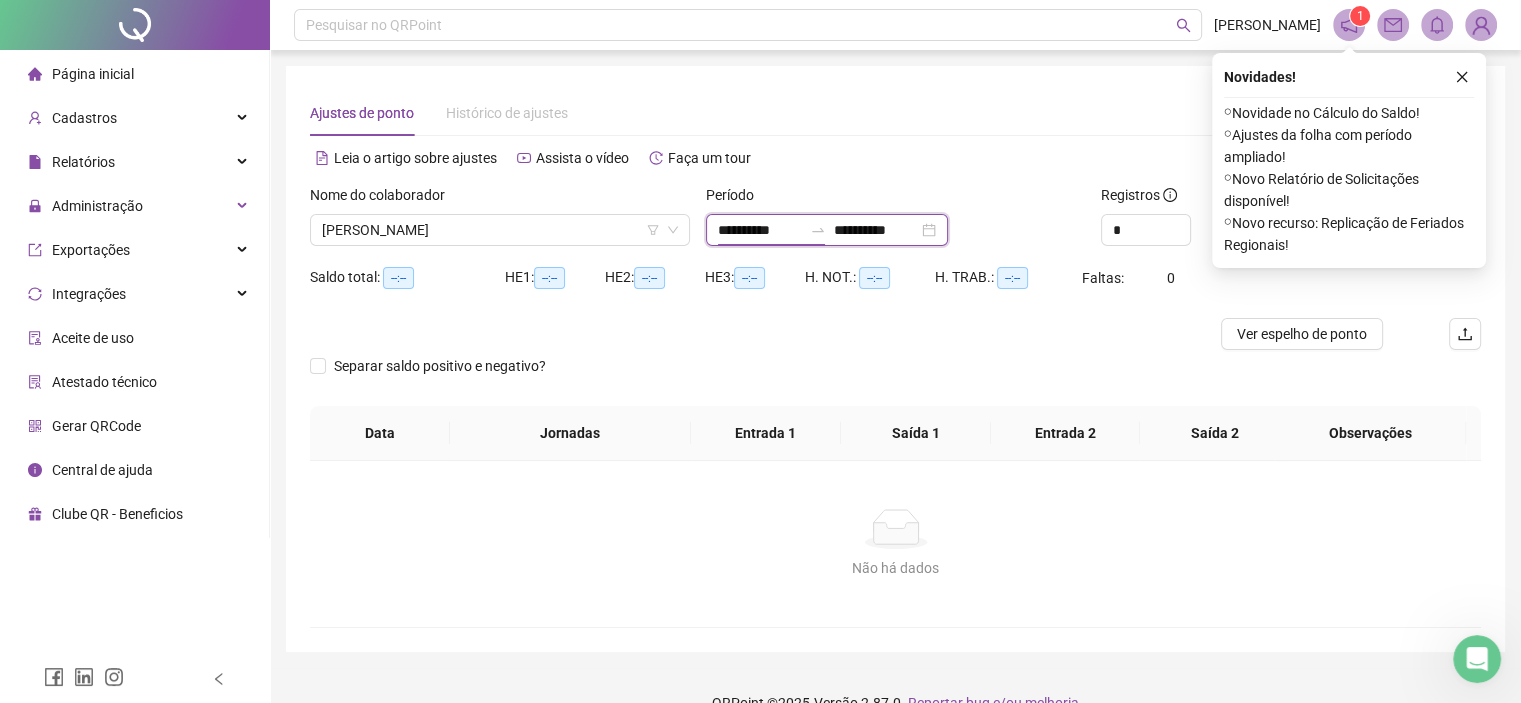 click on "**********" at bounding box center (760, 230) 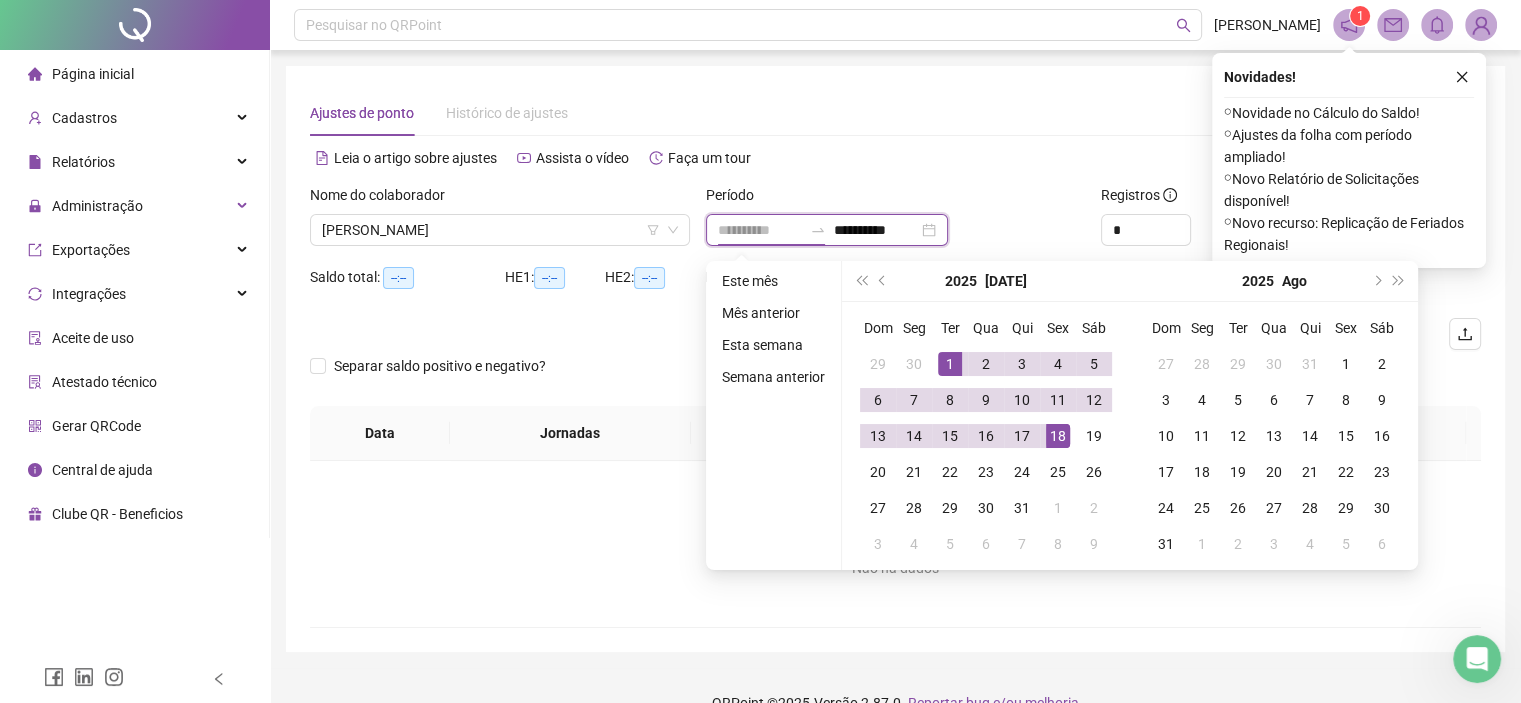 type on "**********" 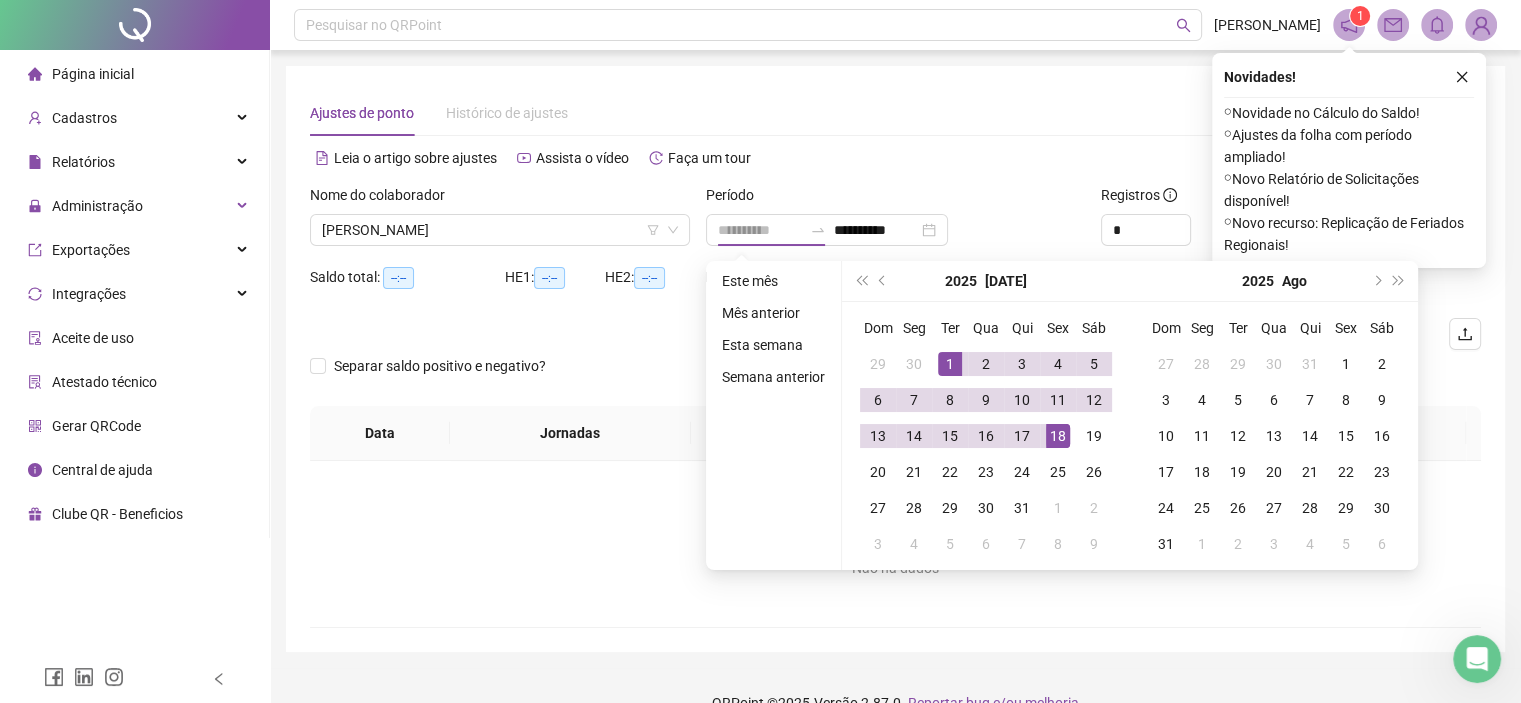 click on "1" at bounding box center (950, 364) 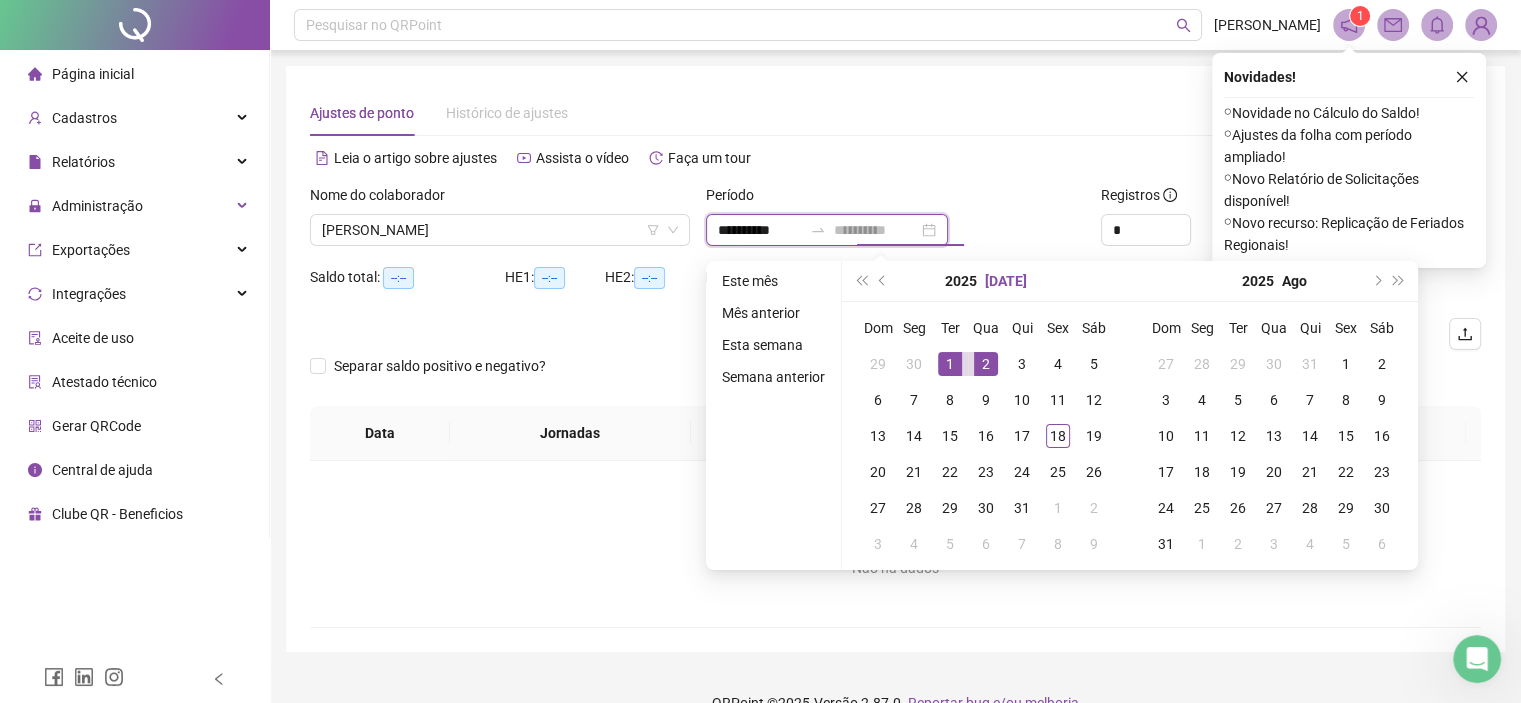 type on "**********" 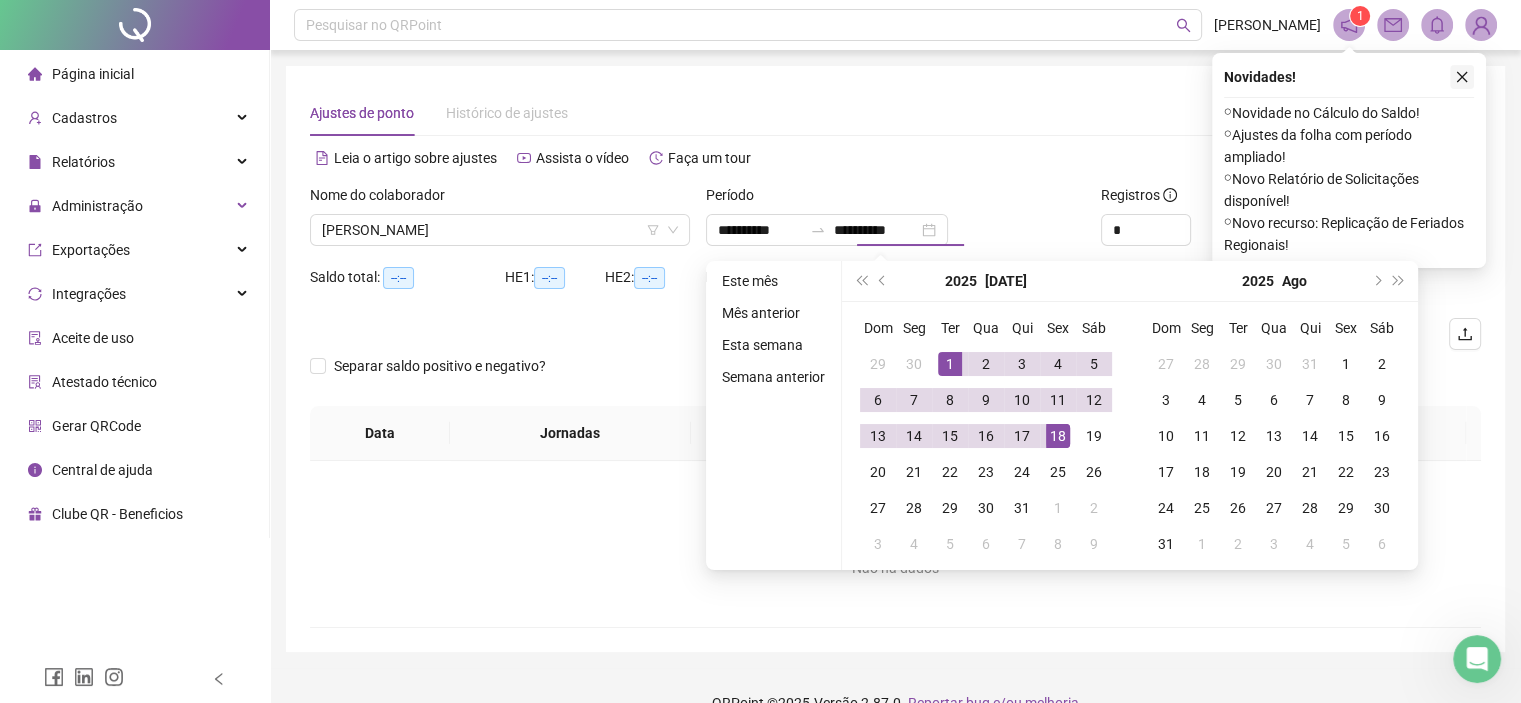 click at bounding box center [1462, 77] 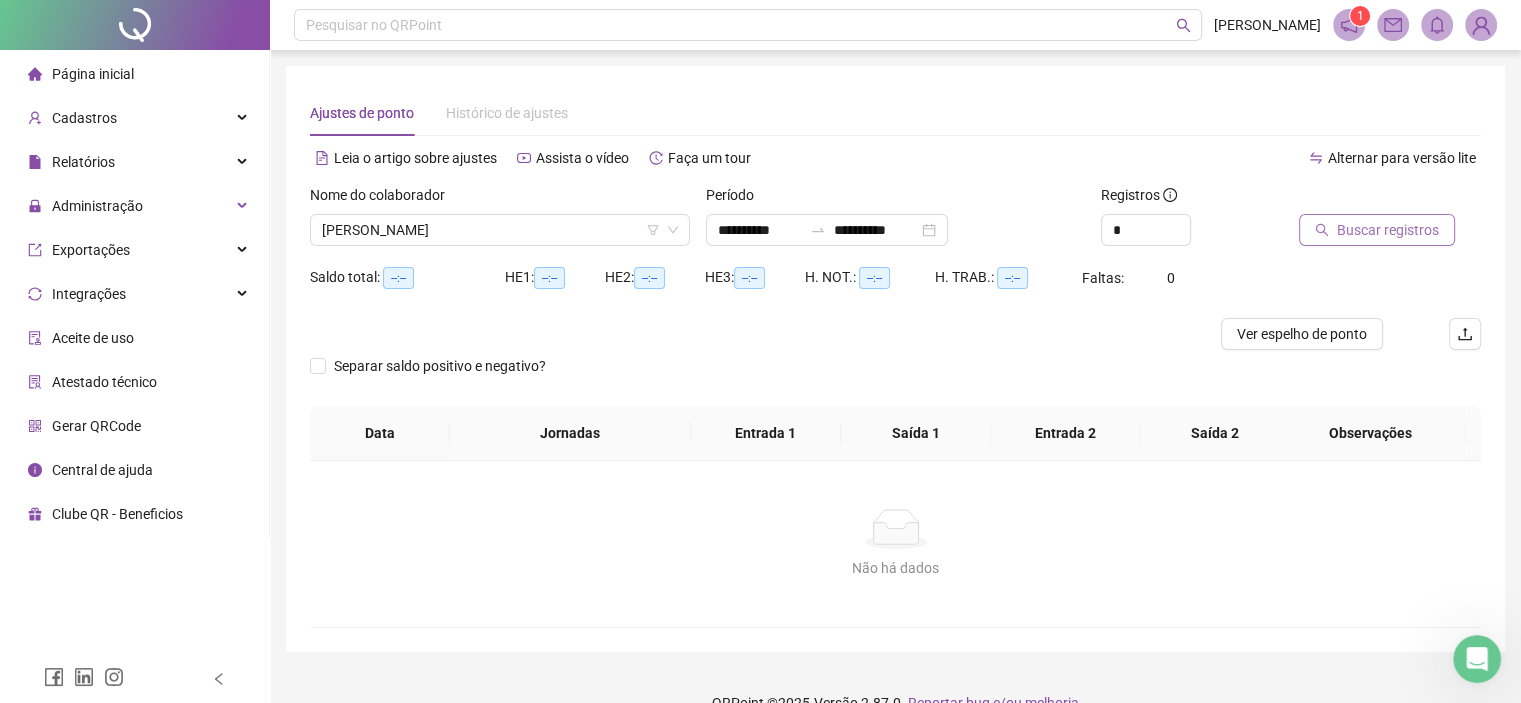 click on "Buscar registros" at bounding box center (1377, 230) 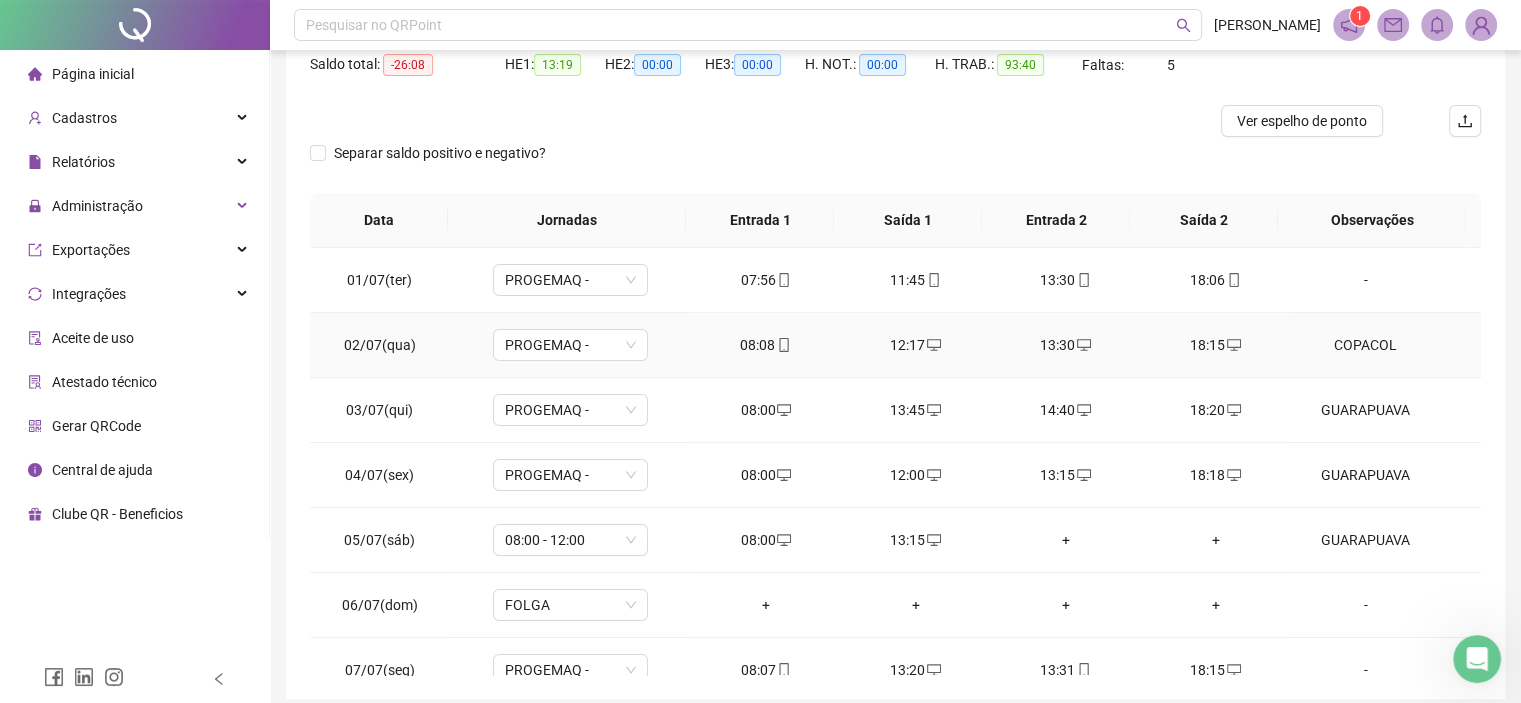 scroll, scrollTop: 294, scrollLeft: 0, axis: vertical 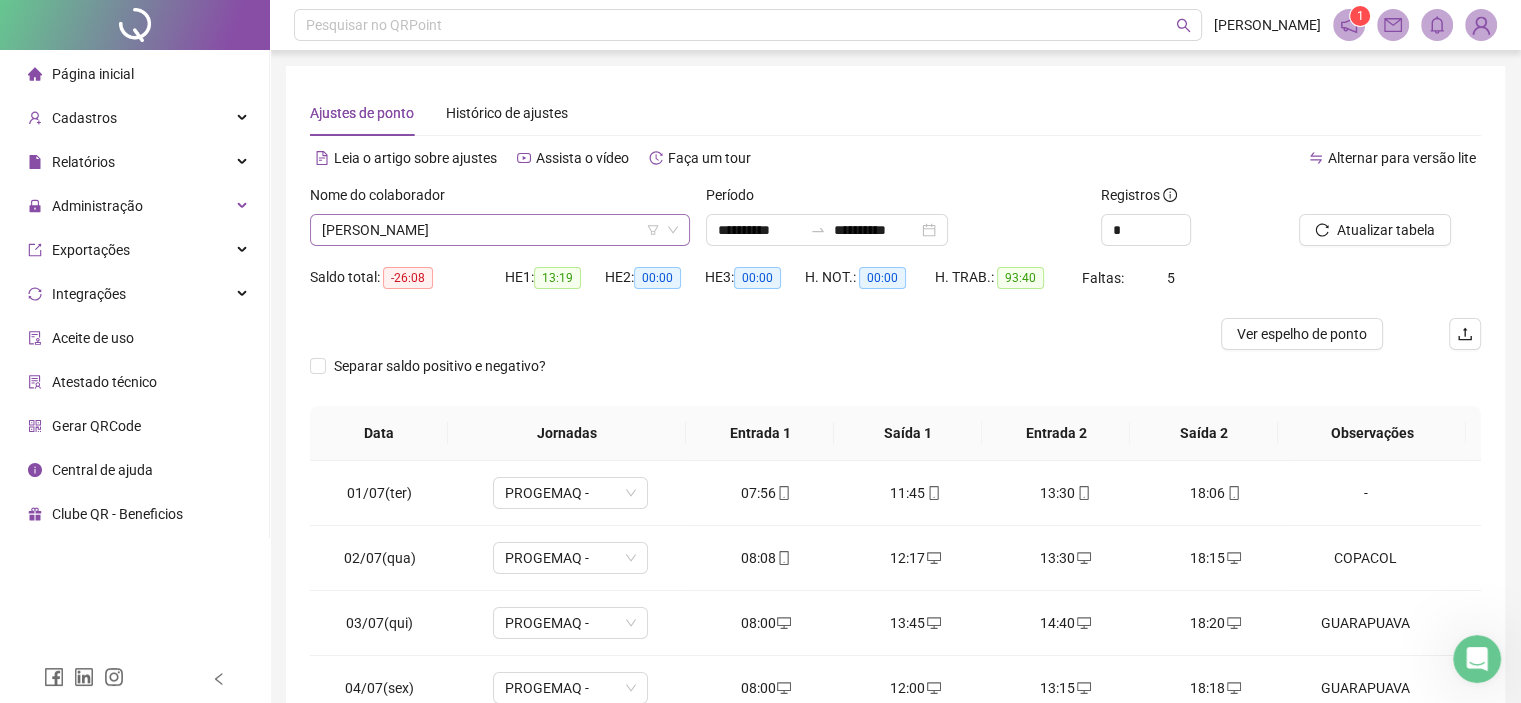click on "[PERSON_NAME]" at bounding box center (500, 230) 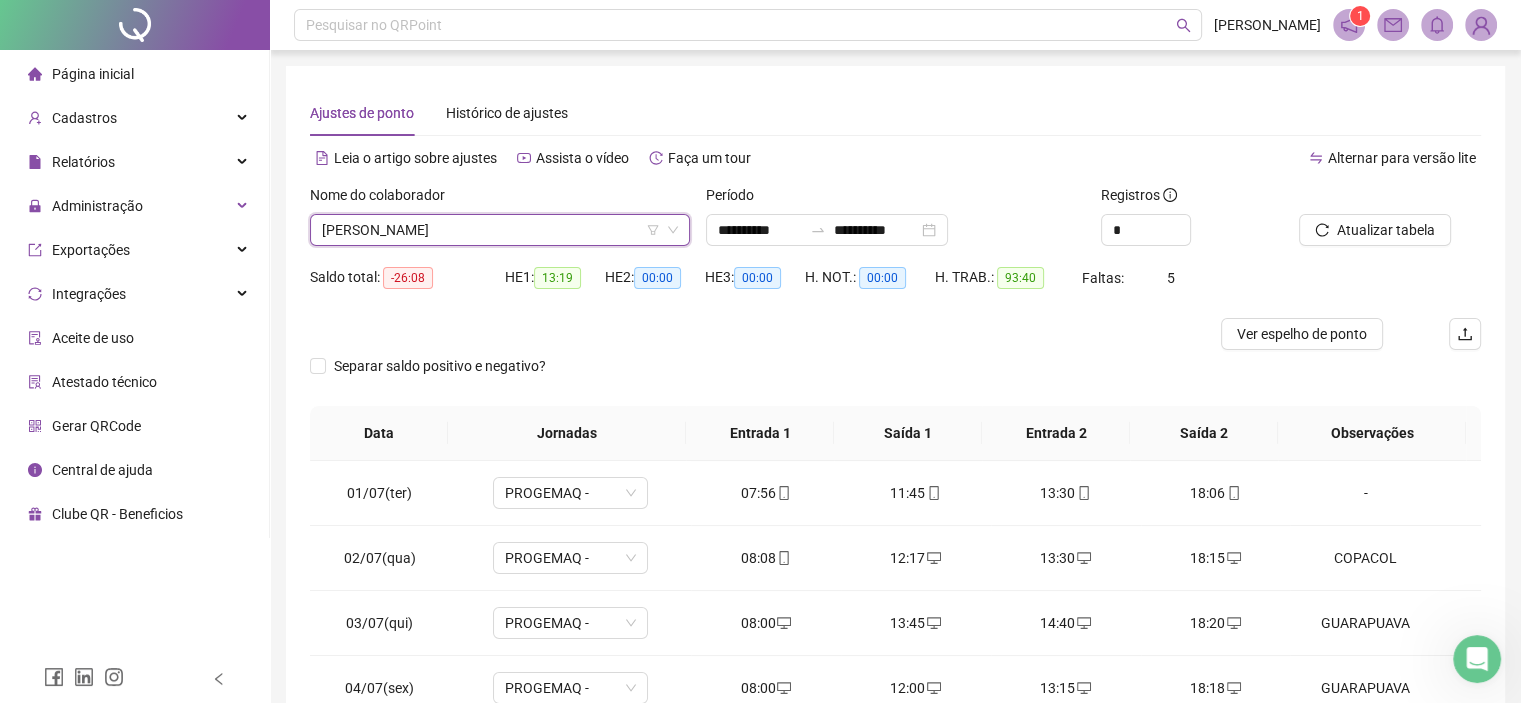 click on "[PERSON_NAME]" at bounding box center (500, 230) 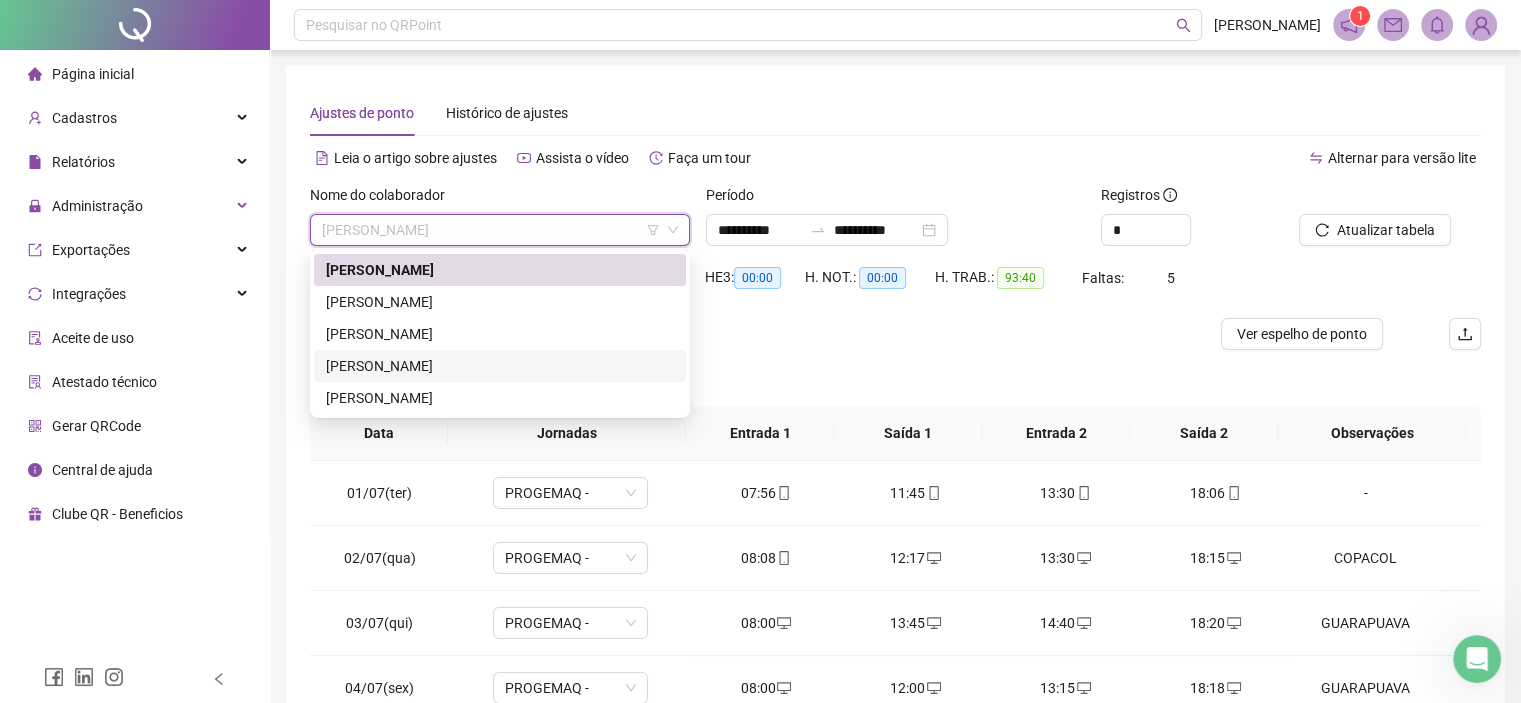 click on "[PERSON_NAME]" at bounding box center [500, 366] 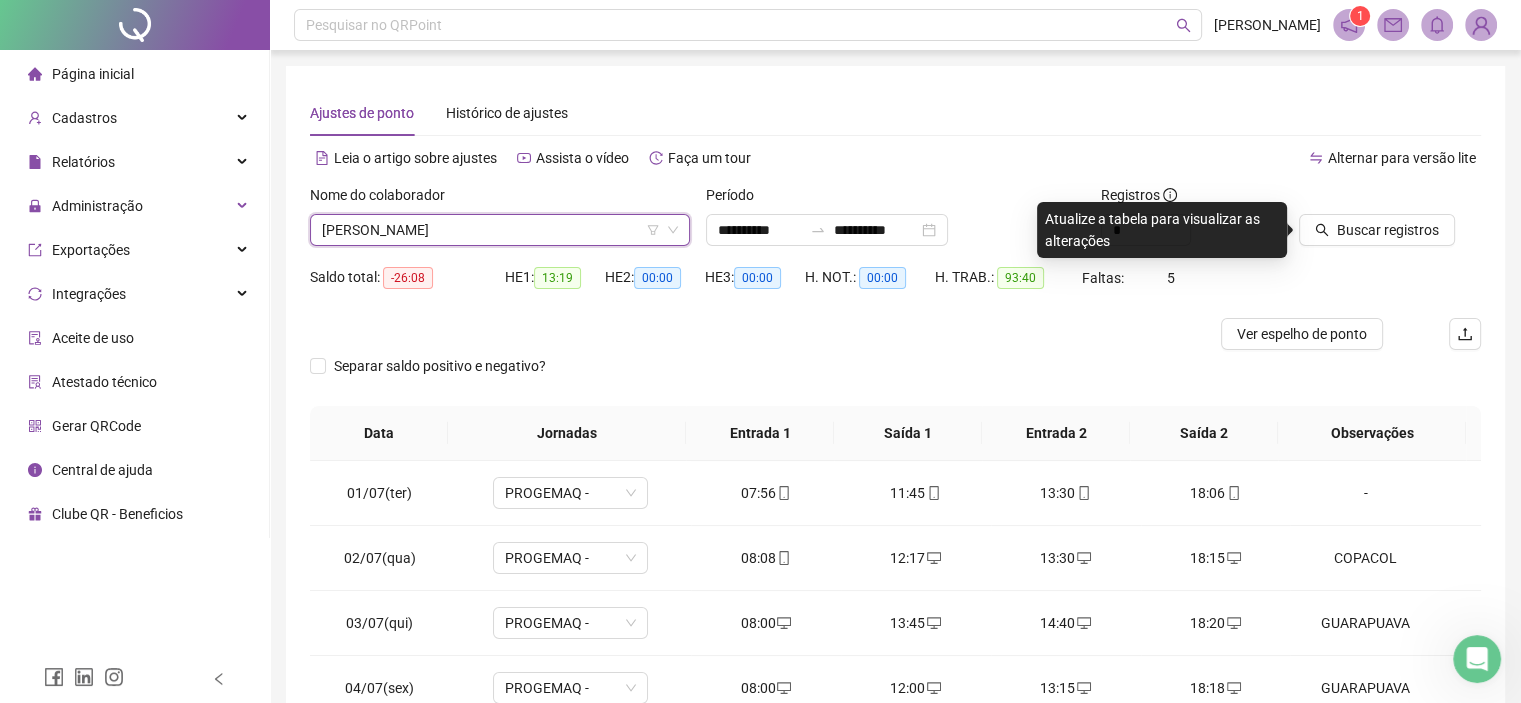 click on "[PERSON_NAME]" at bounding box center [500, 230] 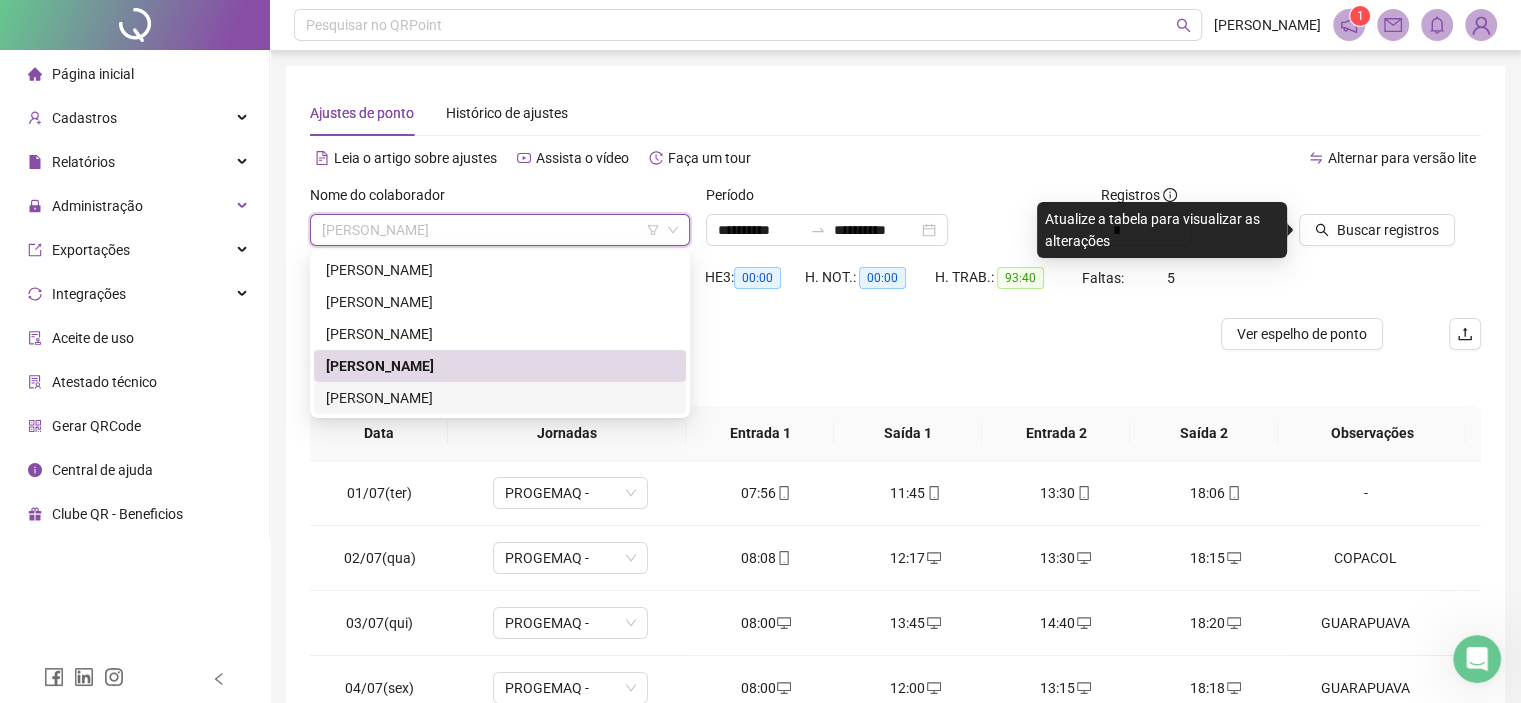 click on "[PERSON_NAME]" at bounding box center [500, 398] 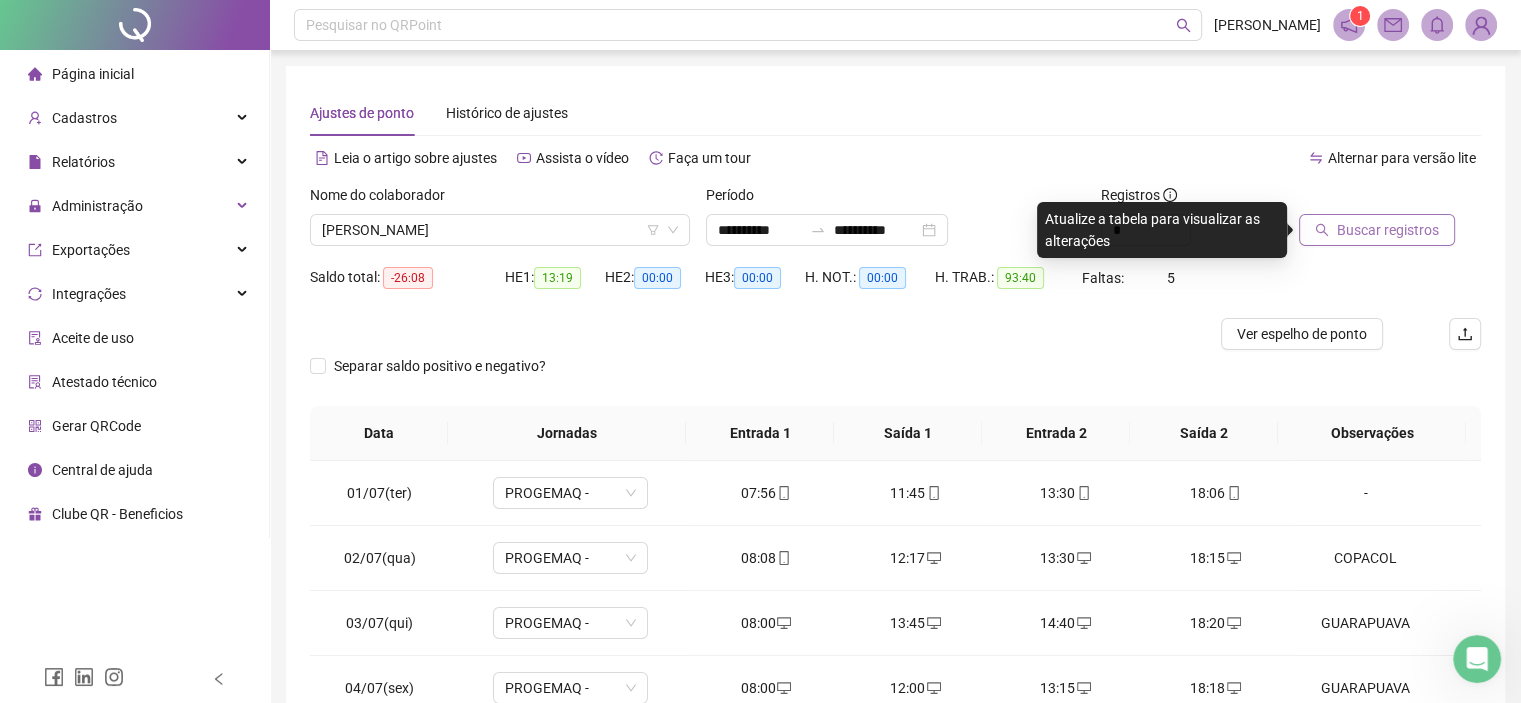 click on "Buscar registros" at bounding box center (1388, 230) 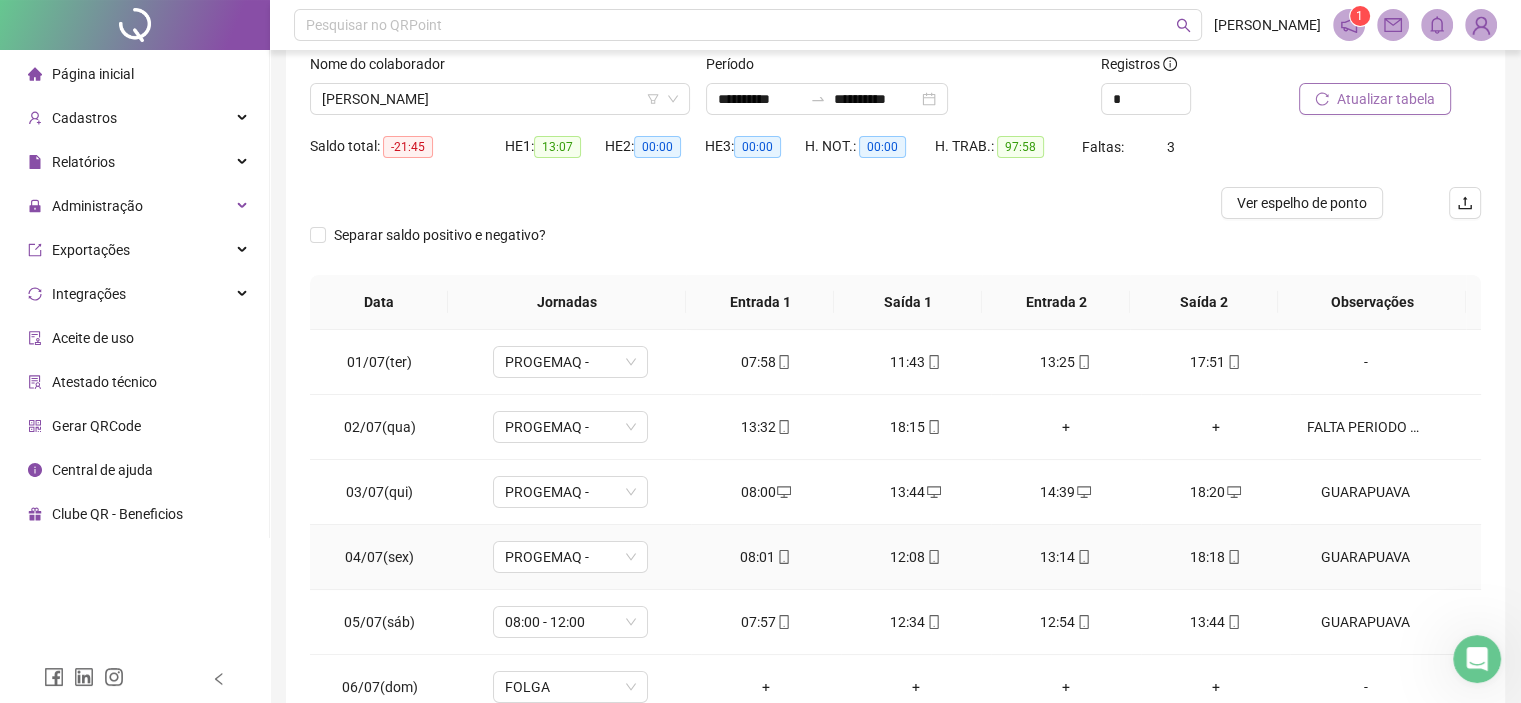 scroll, scrollTop: 294, scrollLeft: 0, axis: vertical 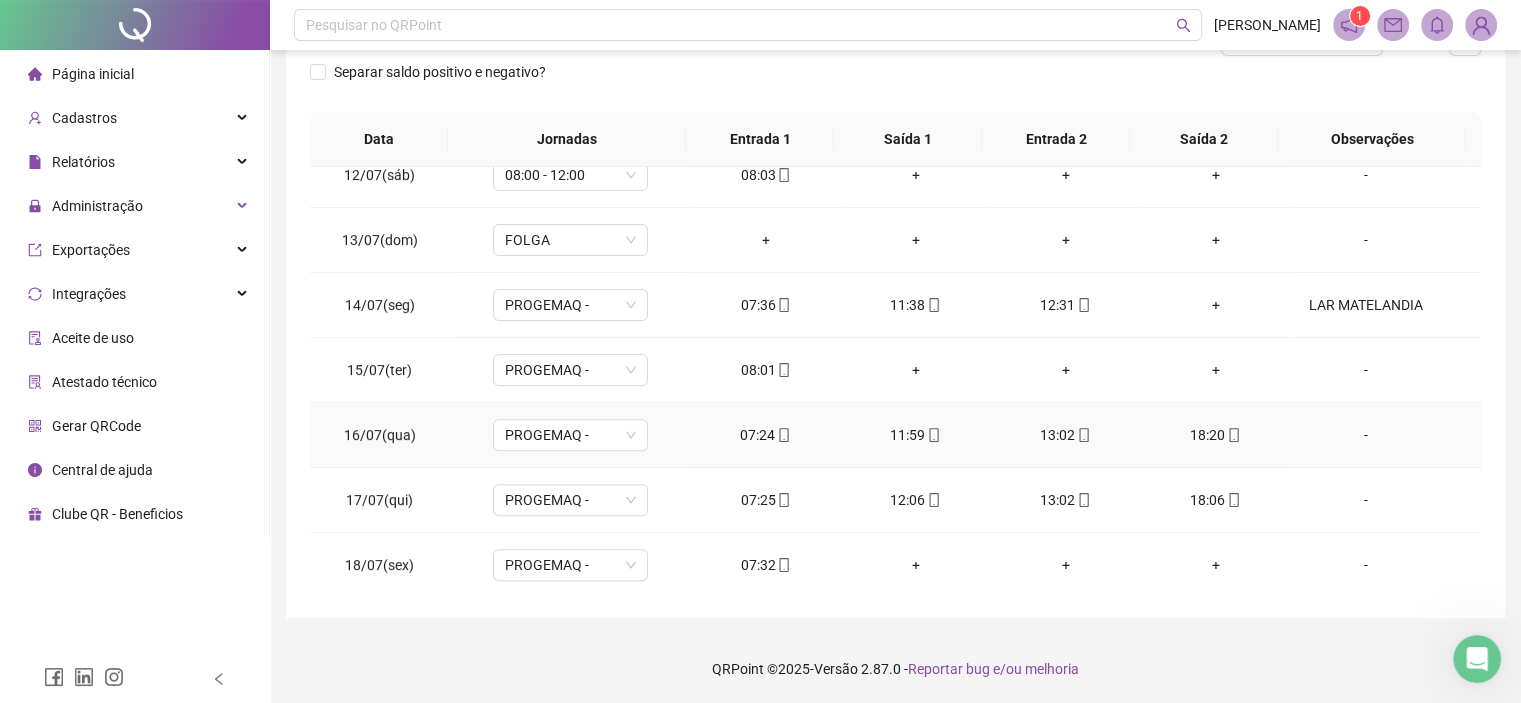 click on "-" at bounding box center (1365, 435) 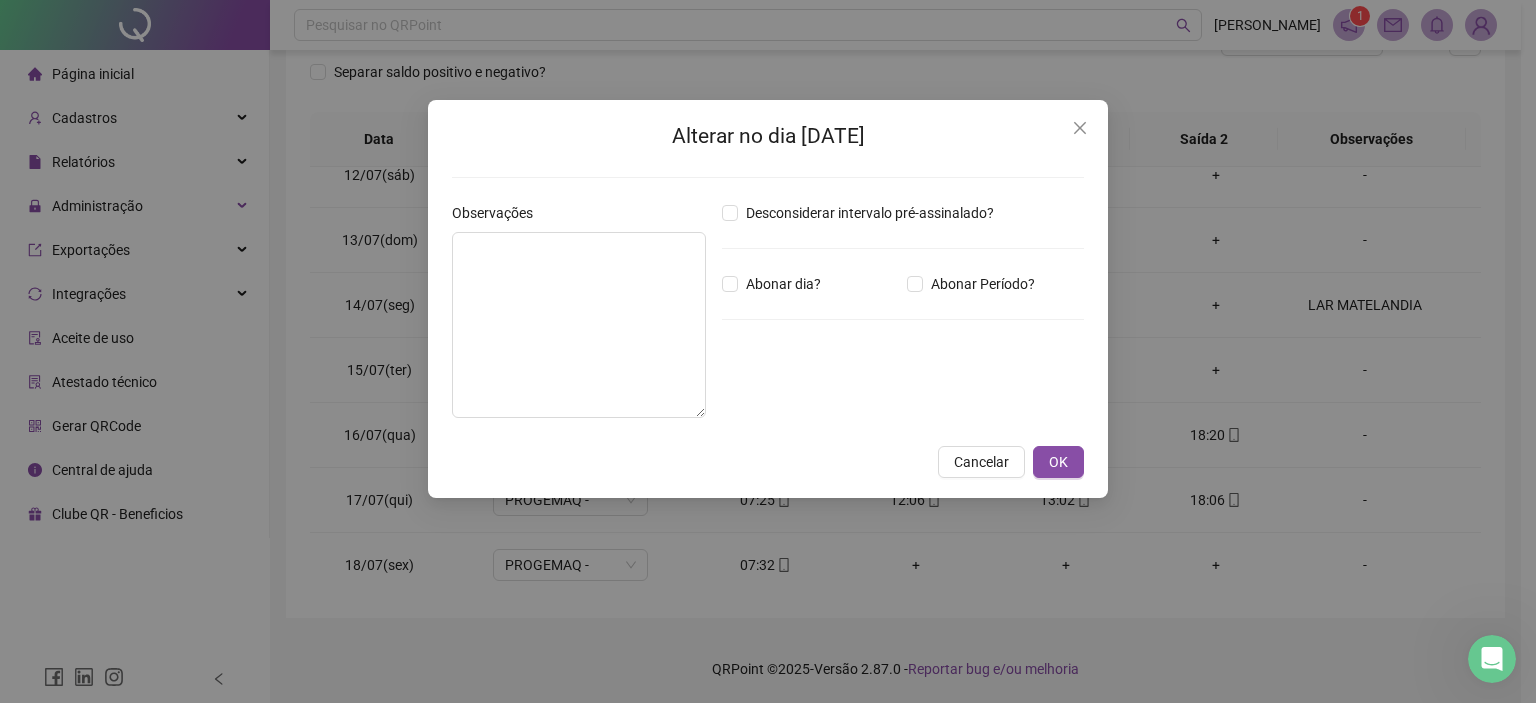 click on "Alterar no dia   [DATE] Observações Desconsiderar intervalo pré-assinalado? Abonar dia? Abonar Período? Horas a abonar ***** Aplicar regime de compensação Cancelar OK" at bounding box center [768, 351] 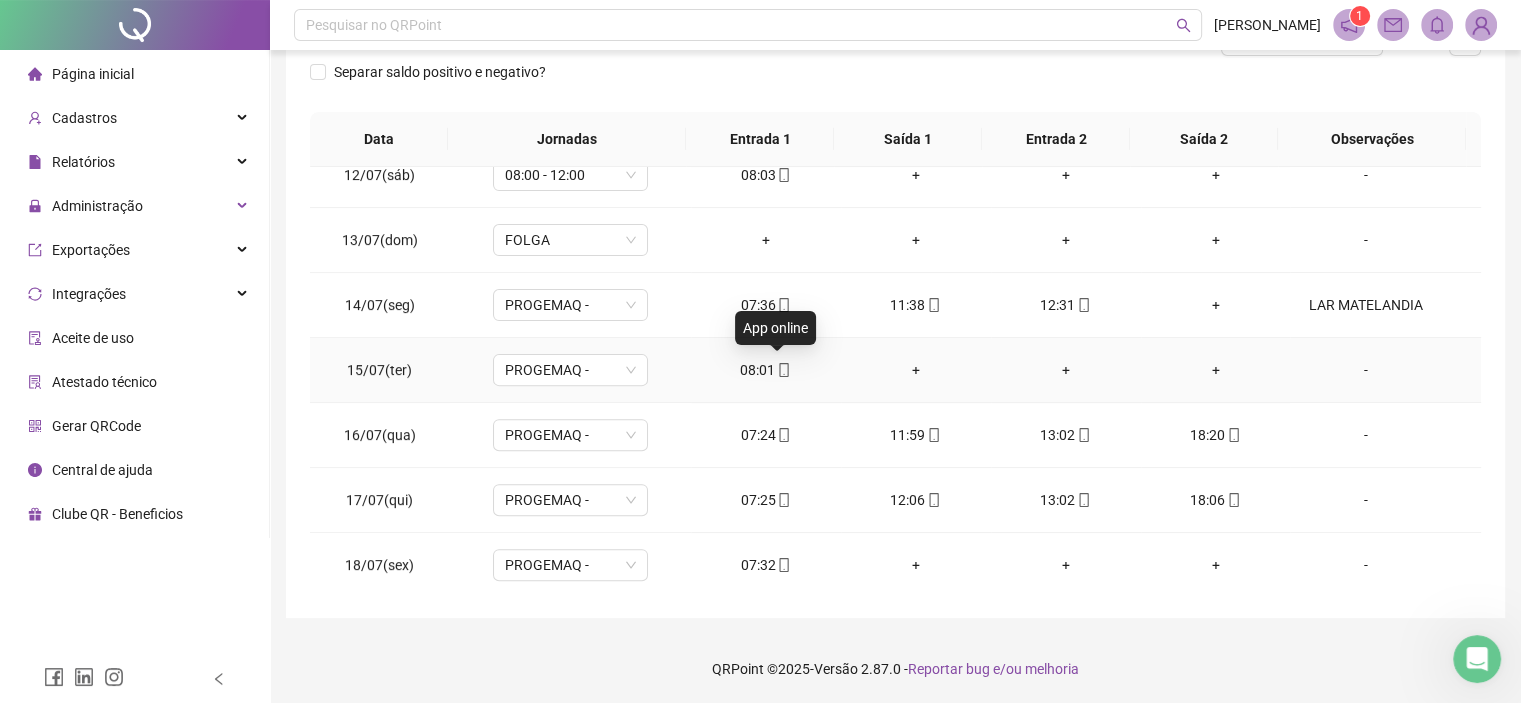 click 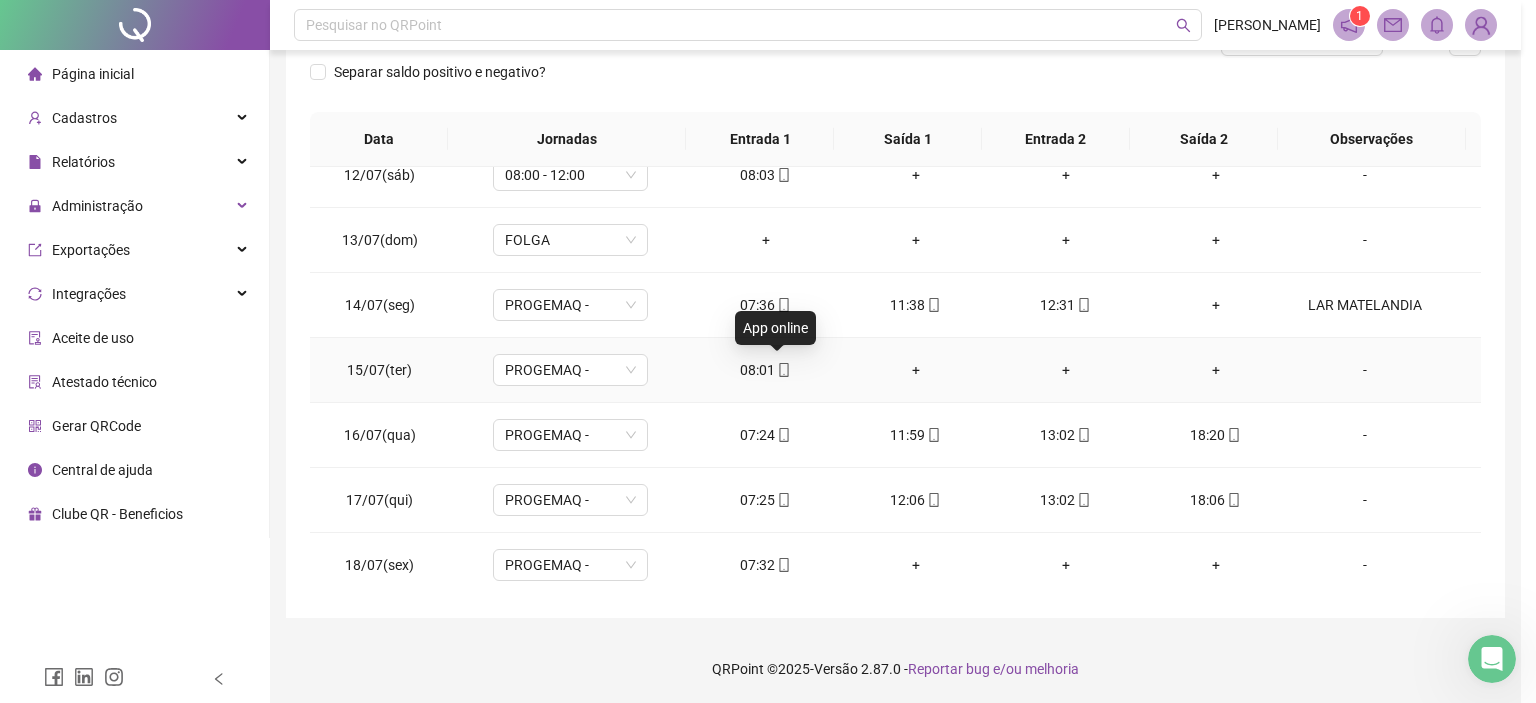 type on "**********" 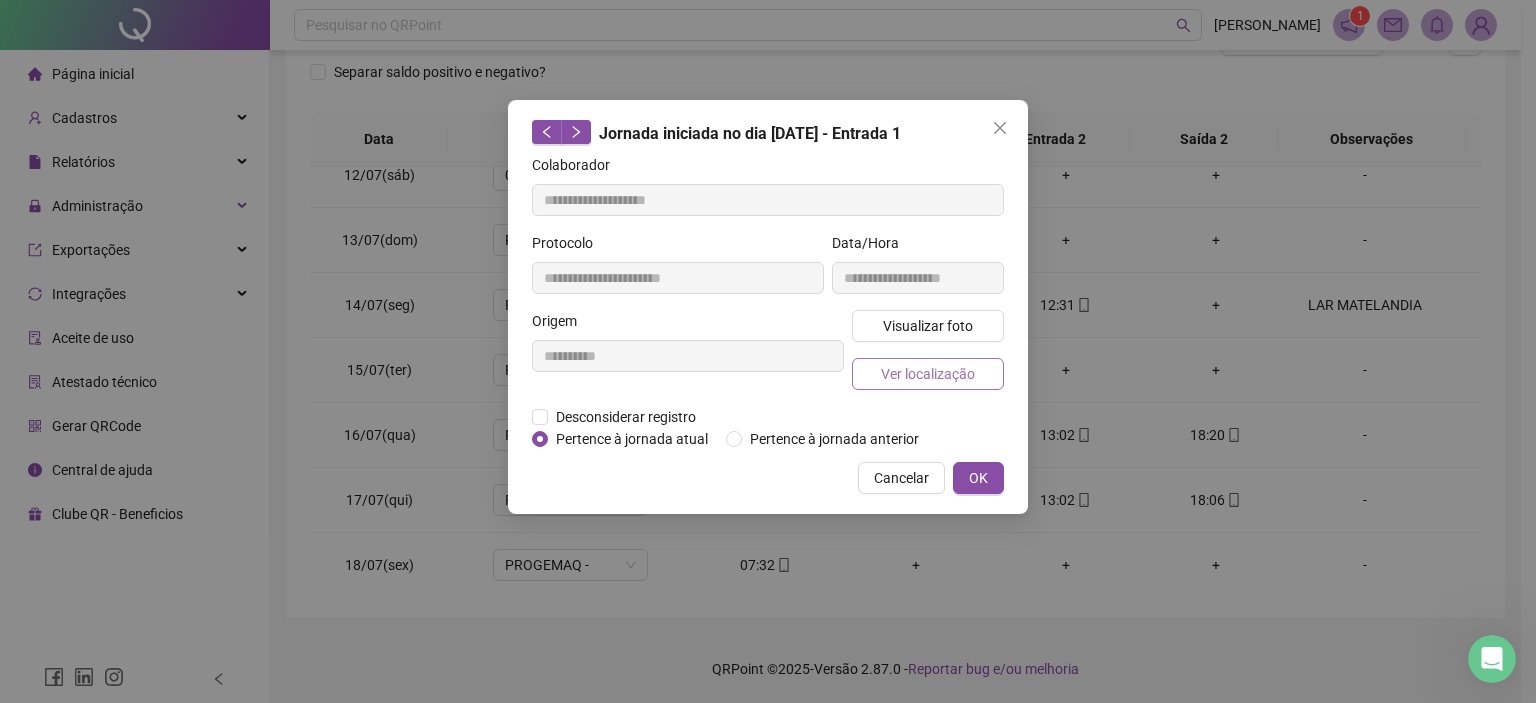 click on "Ver localização" at bounding box center (928, 374) 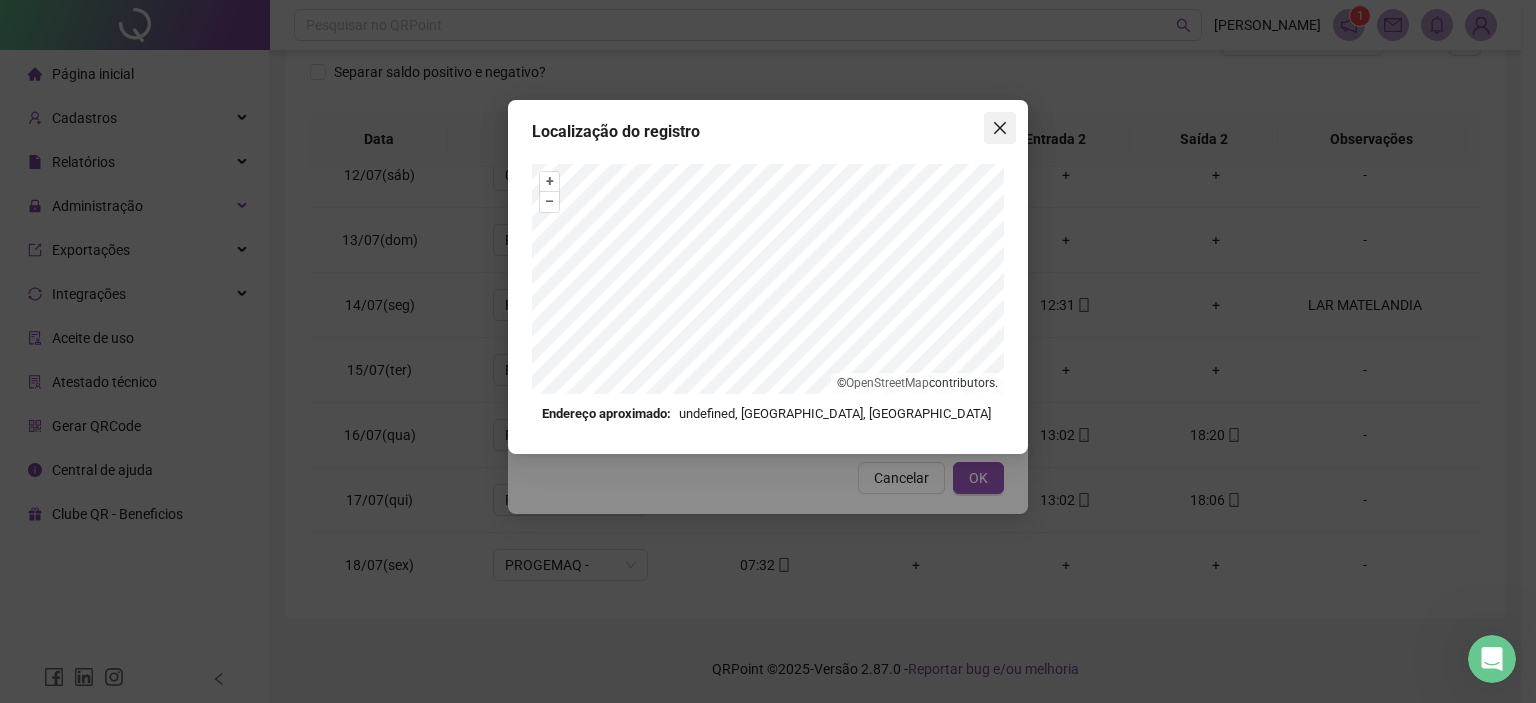 click 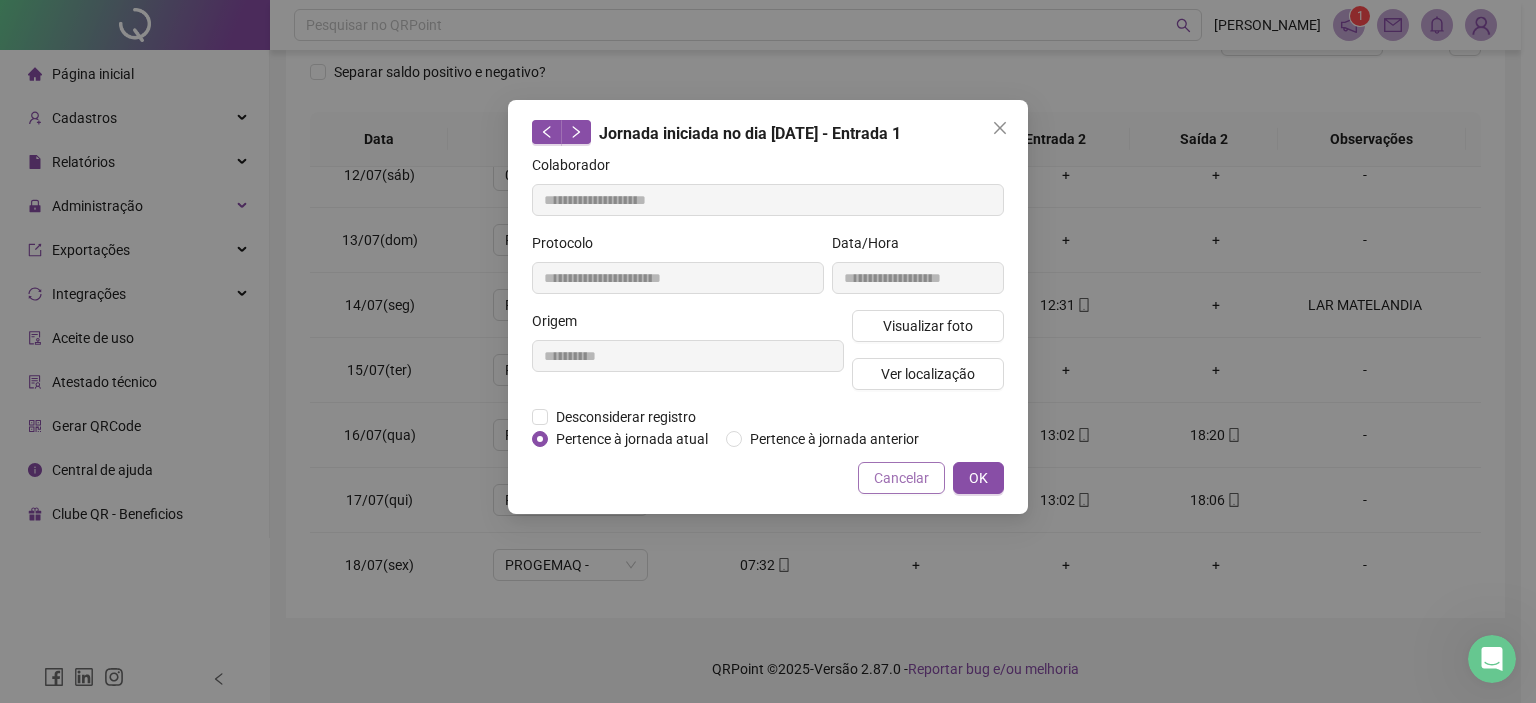 click on "Cancelar" at bounding box center [901, 478] 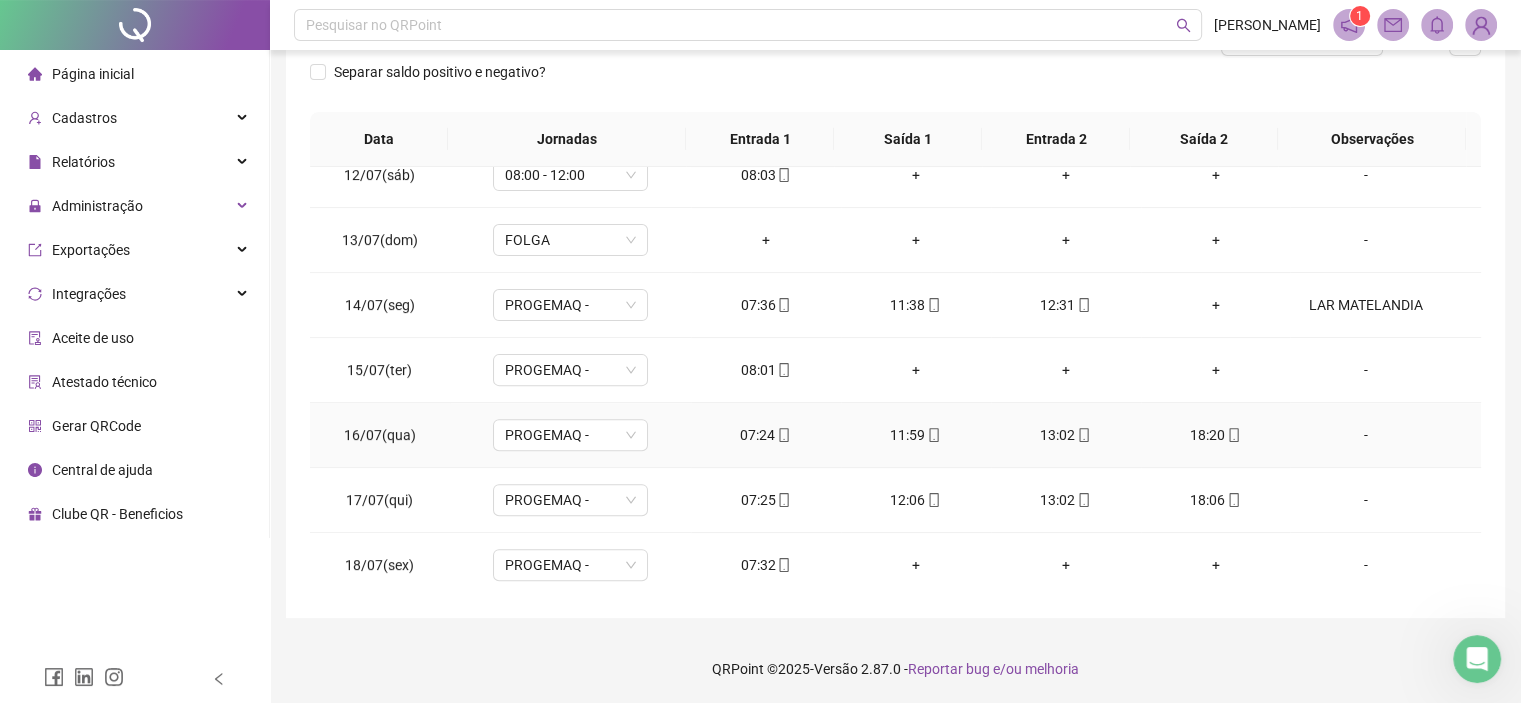 click on "-" at bounding box center [1365, 435] 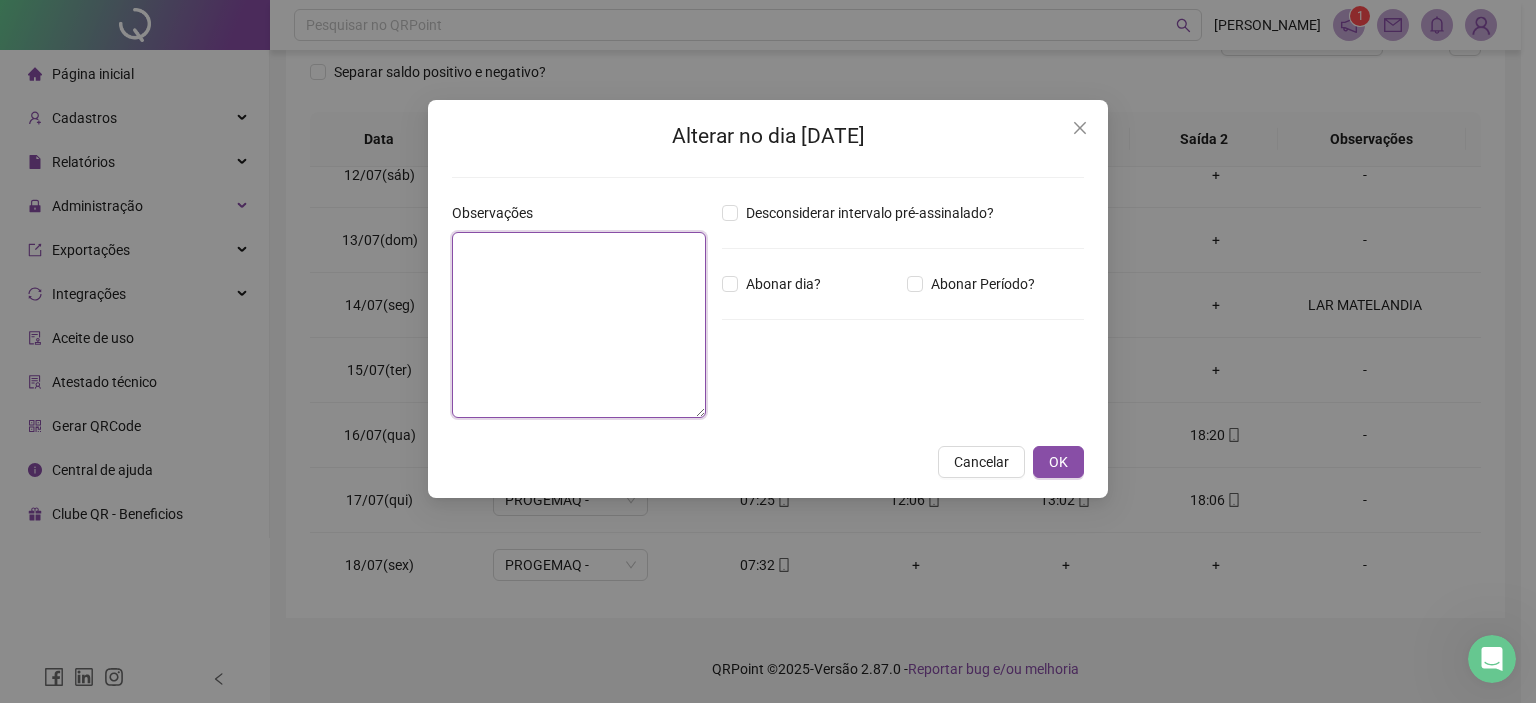 click at bounding box center [579, 325] 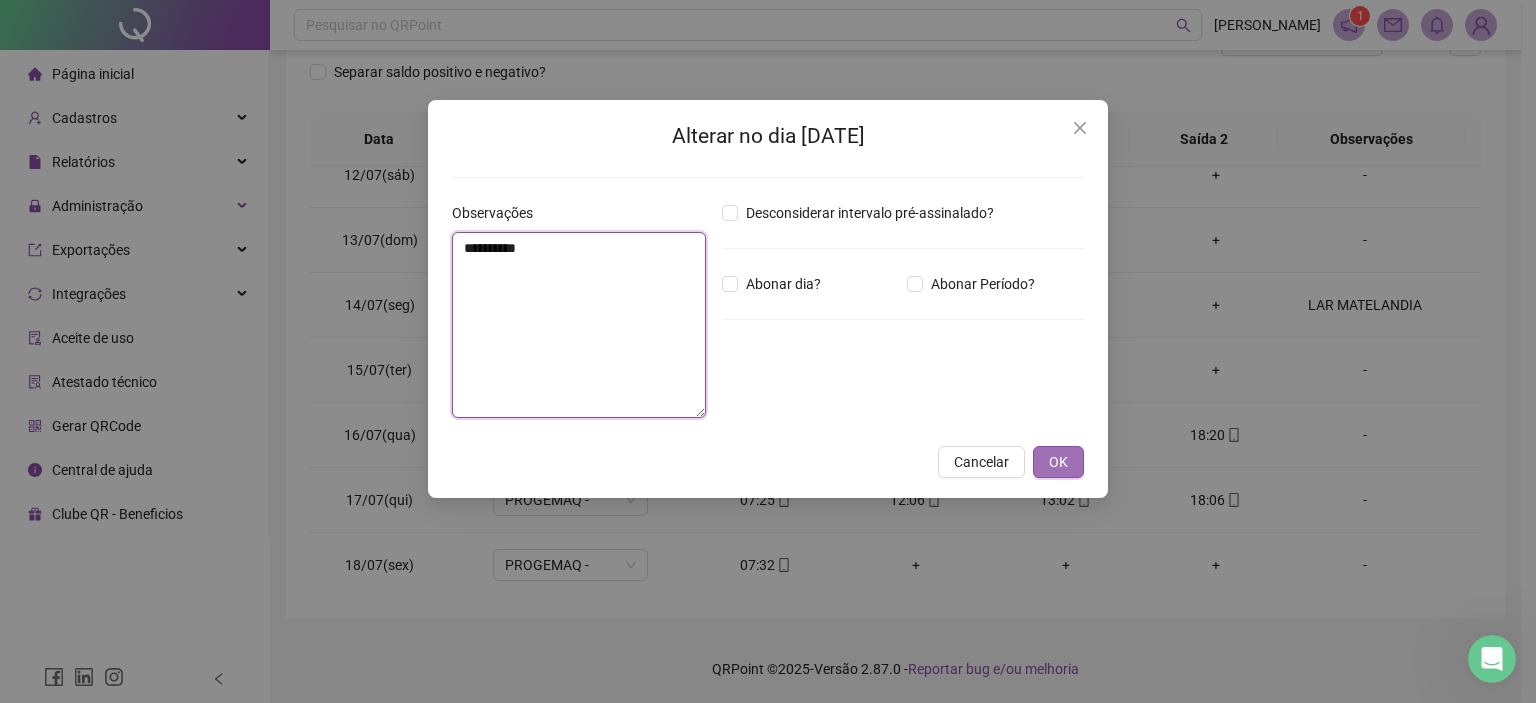 type on "**********" 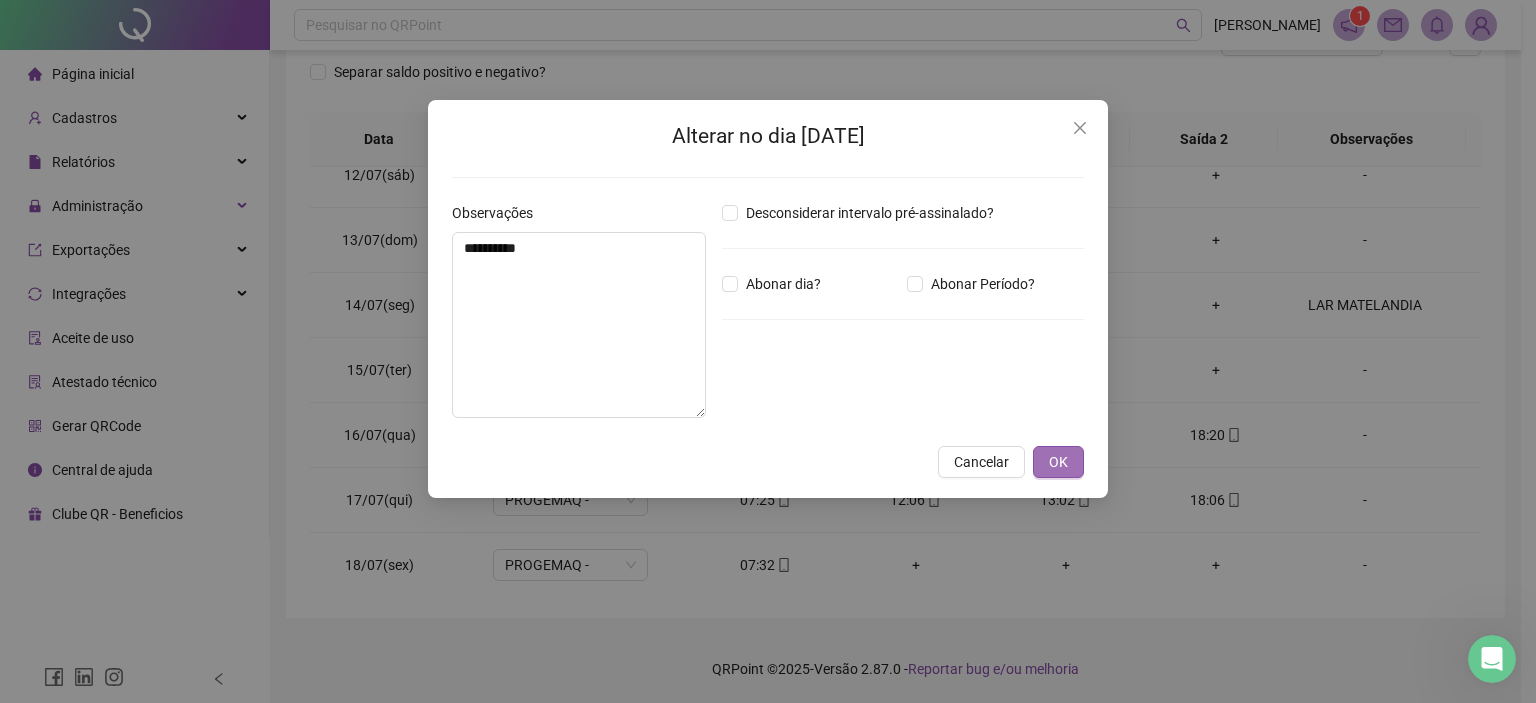 click on "OK" at bounding box center (1058, 462) 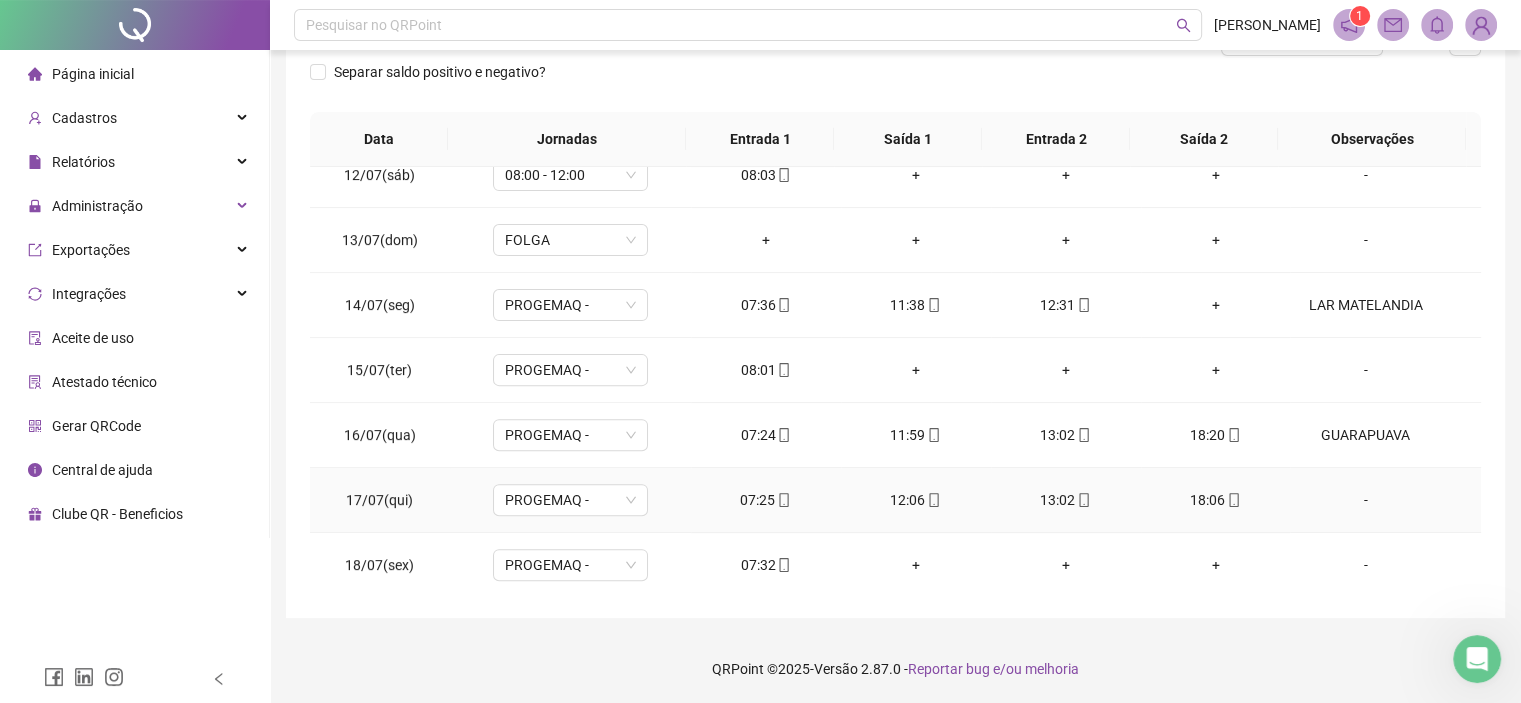 click on "-" at bounding box center [1365, 500] 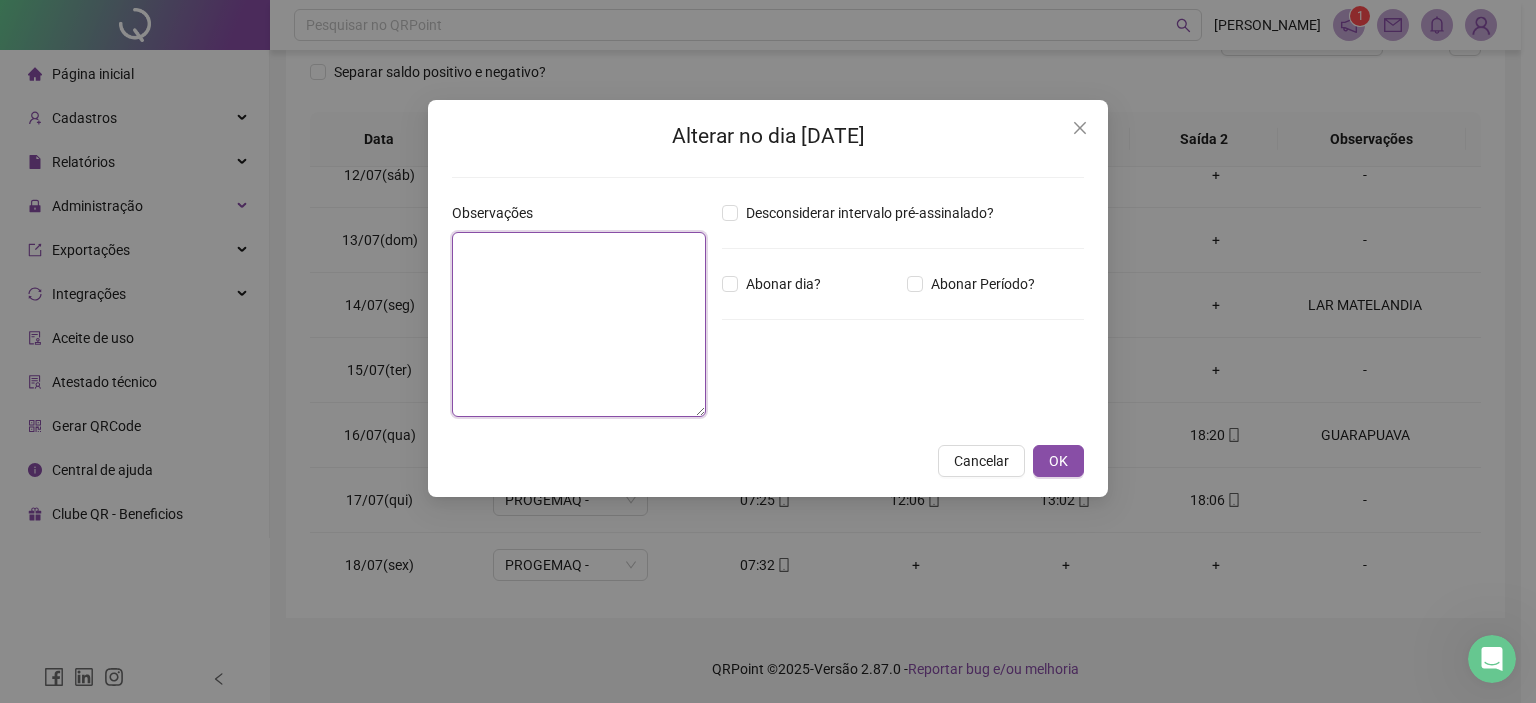 click at bounding box center (579, 324) 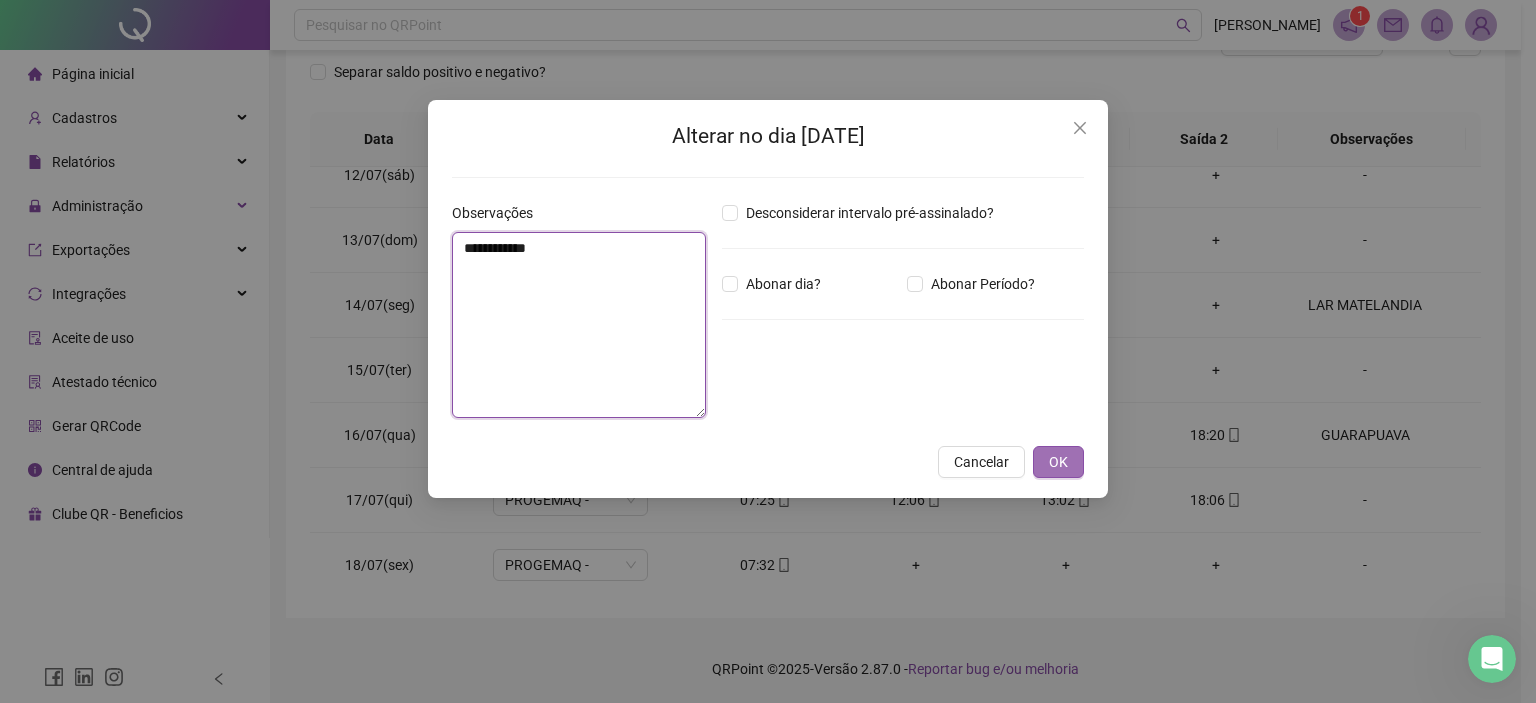 type on "**********" 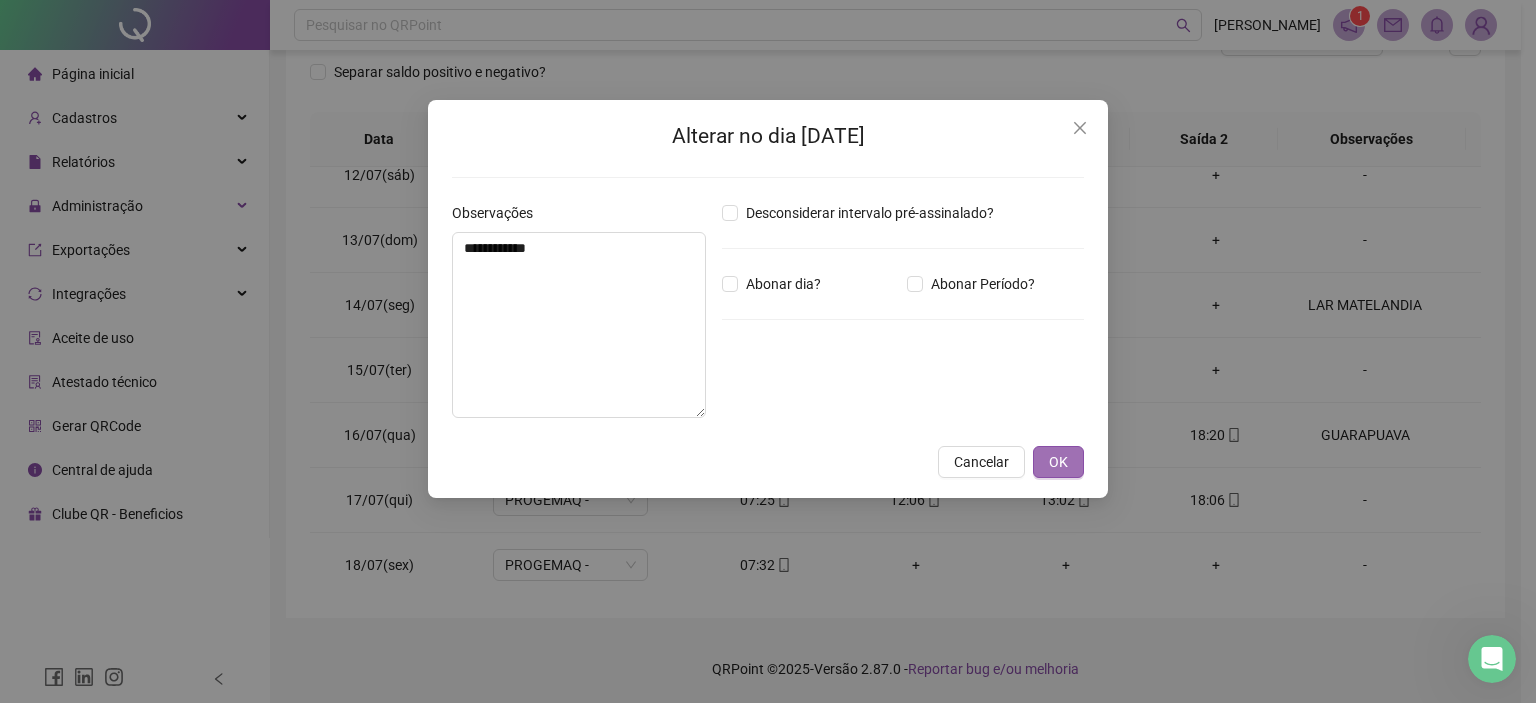 click on "OK" at bounding box center [1058, 462] 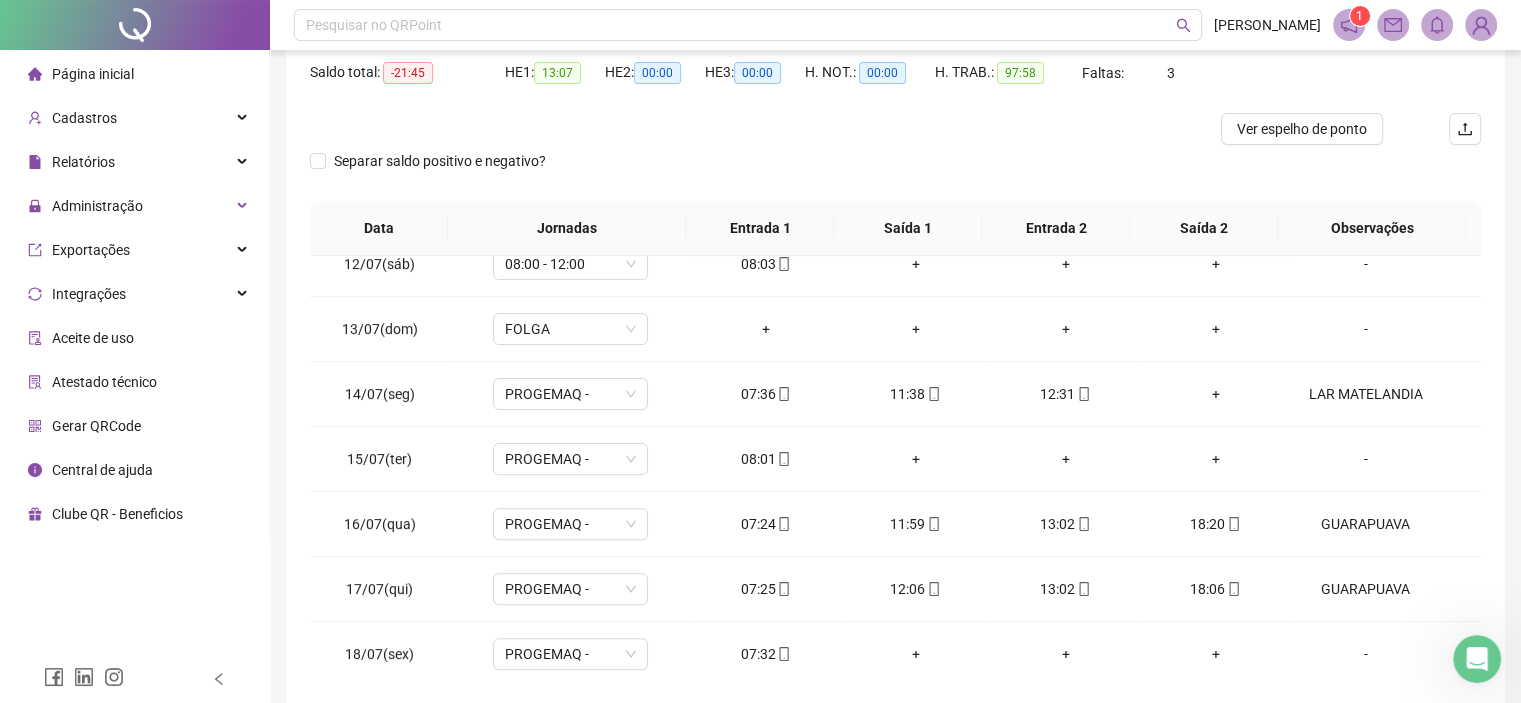 scroll, scrollTop: 194, scrollLeft: 0, axis: vertical 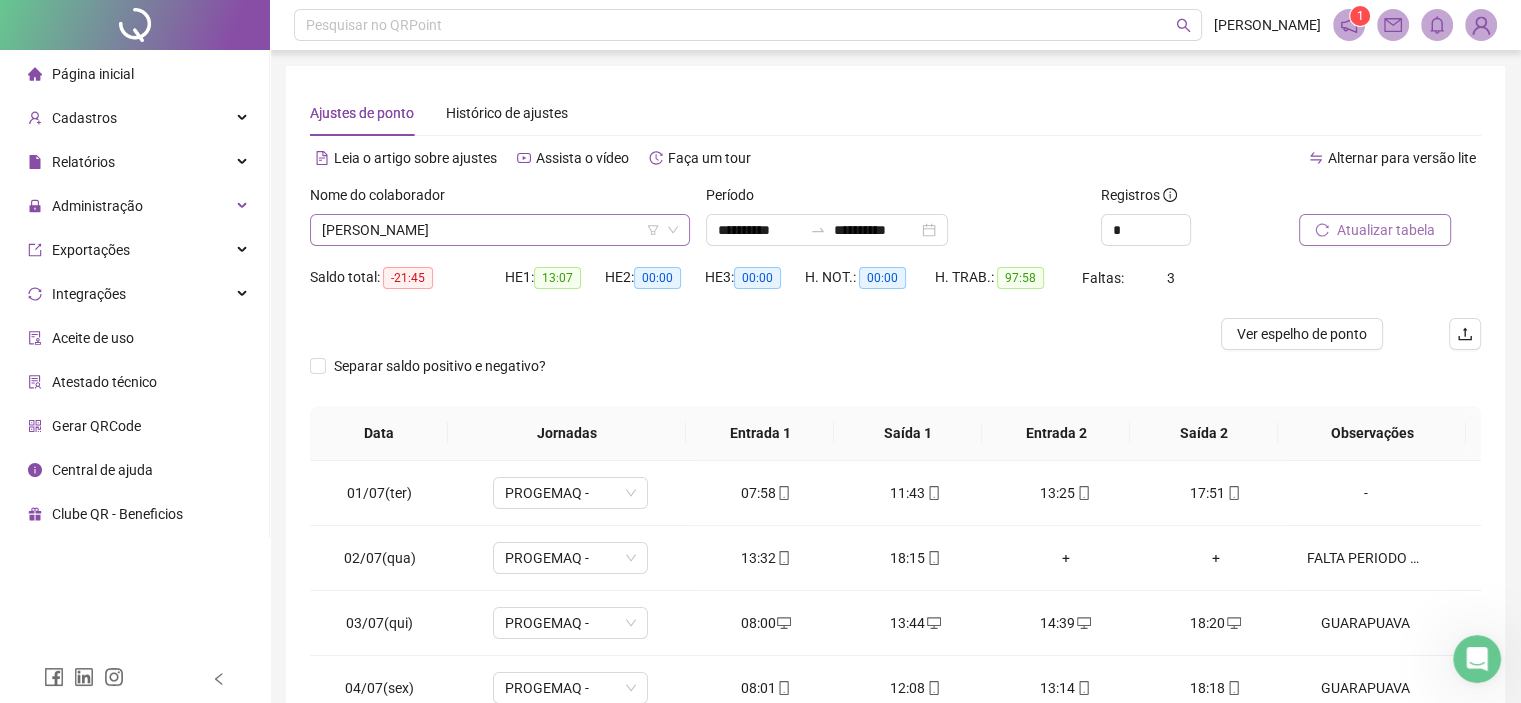click on "[PERSON_NAME]" at bounding box center (500, 230) 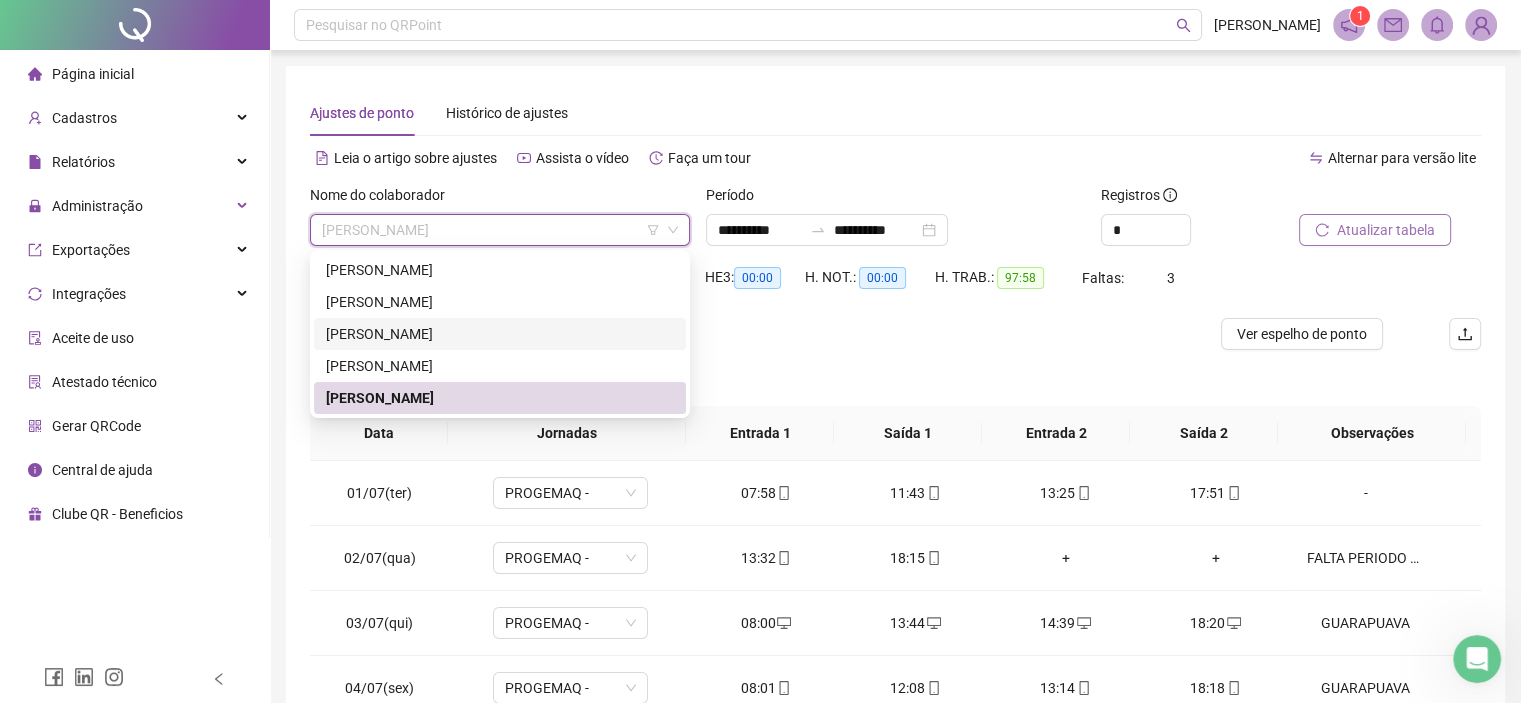 click on "[PERSON_NAME]" at bounding box center [500, 334] 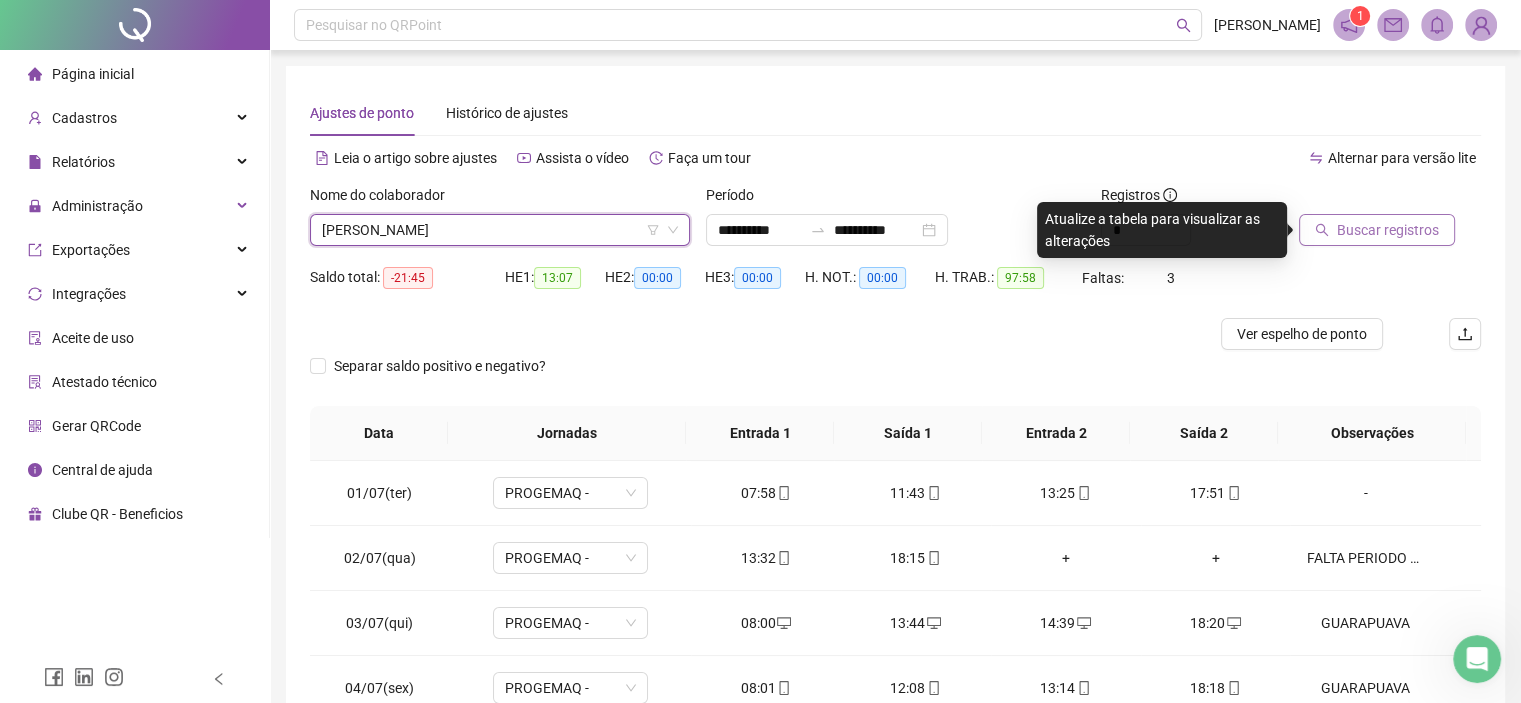 click on "Buscar registros" at bounding box center [1377, 230] 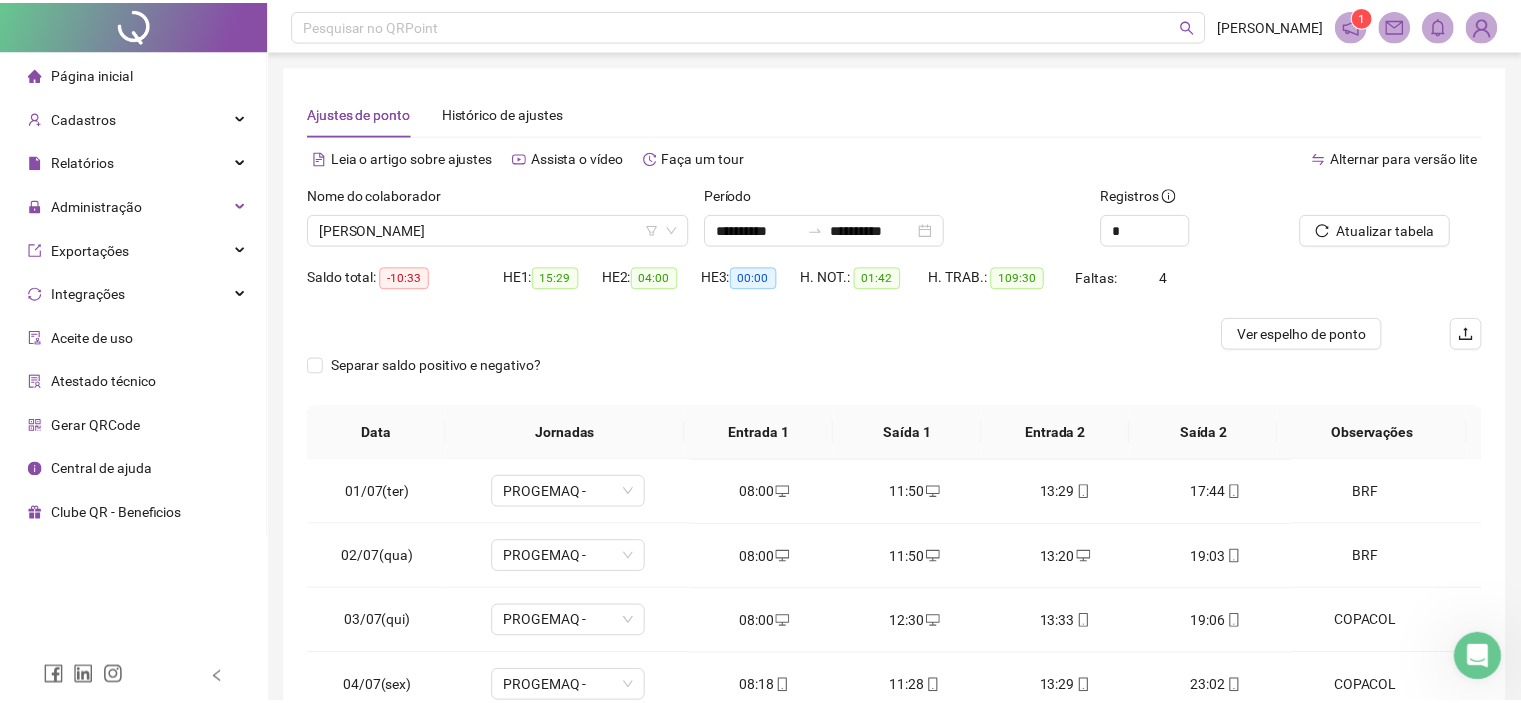 scroll, scrollTop: 294, scrollLeft: 0, axis: vertical 